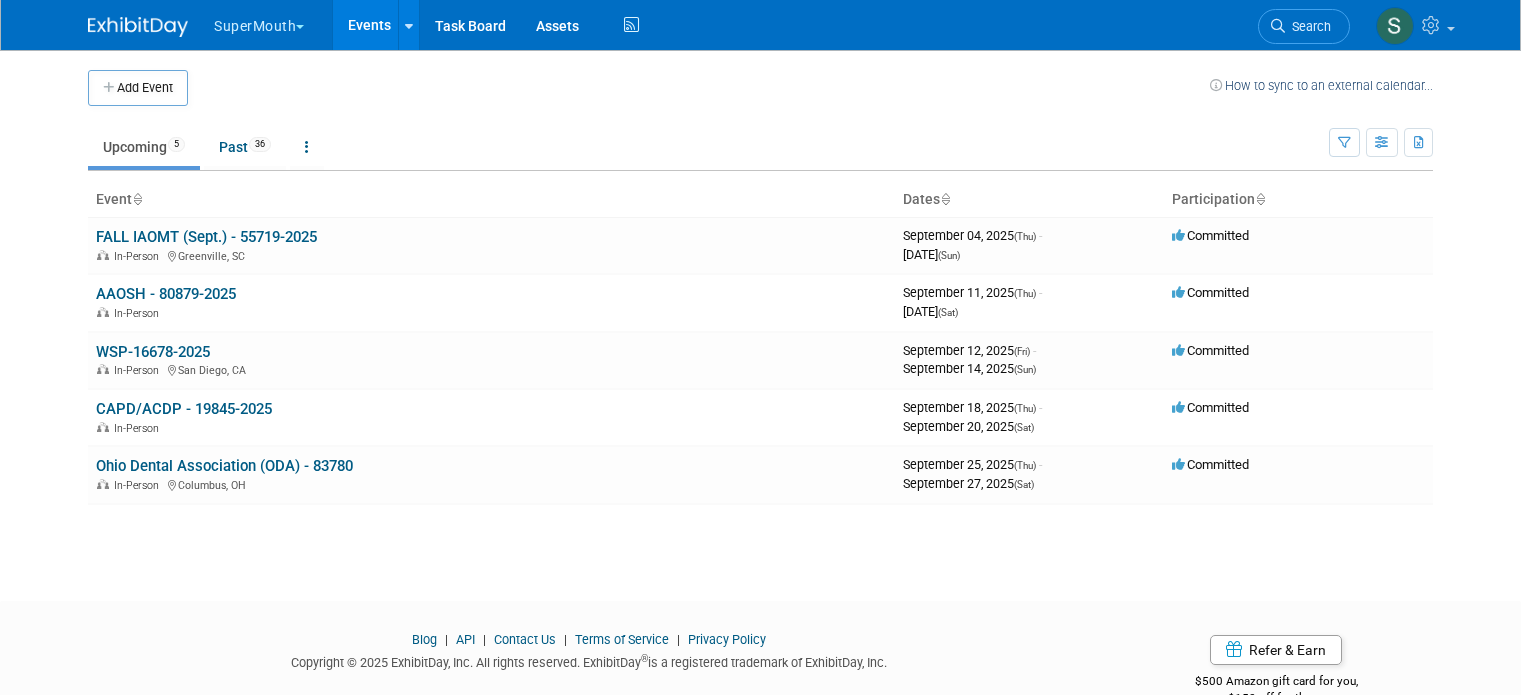 scroll, scrollTop: 0, scrollLeft: 0, axis: both 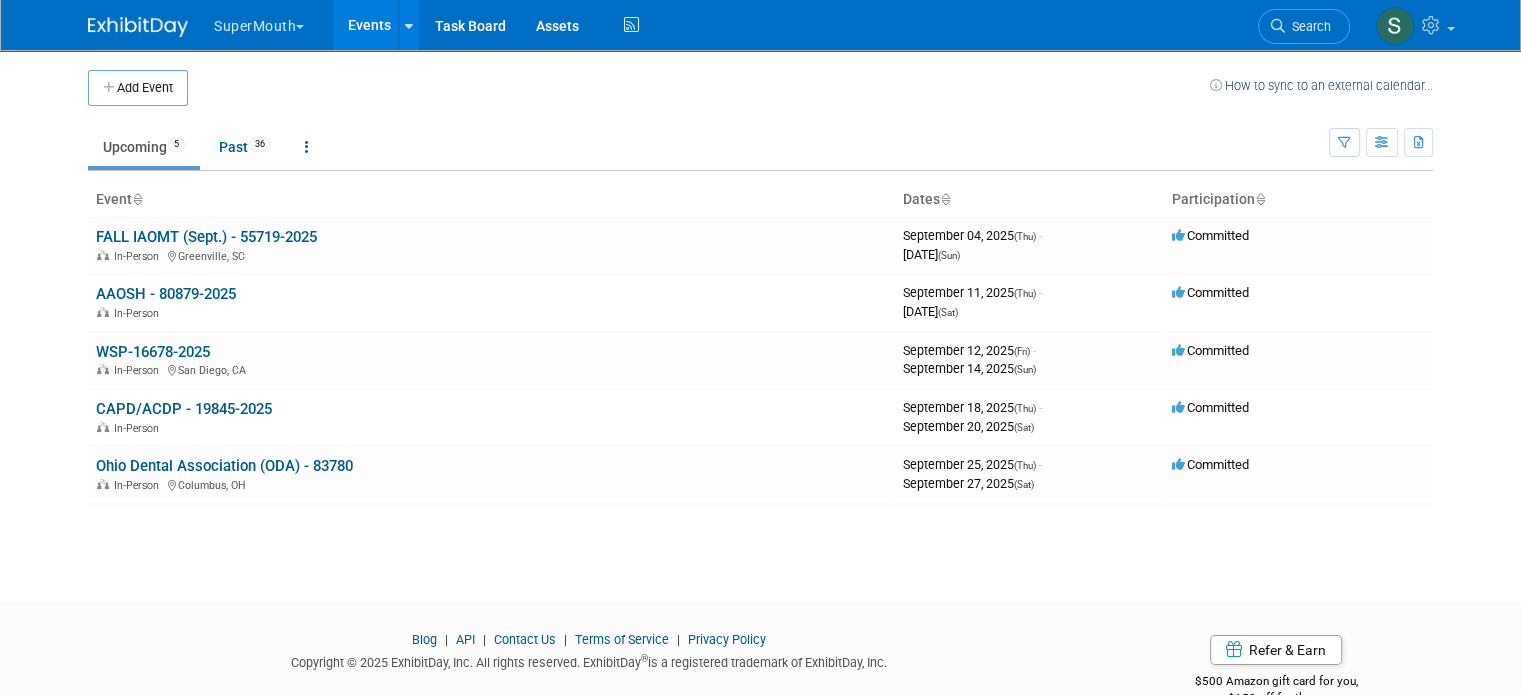 click on "SuperMouth" at bounding box center (270, 22) 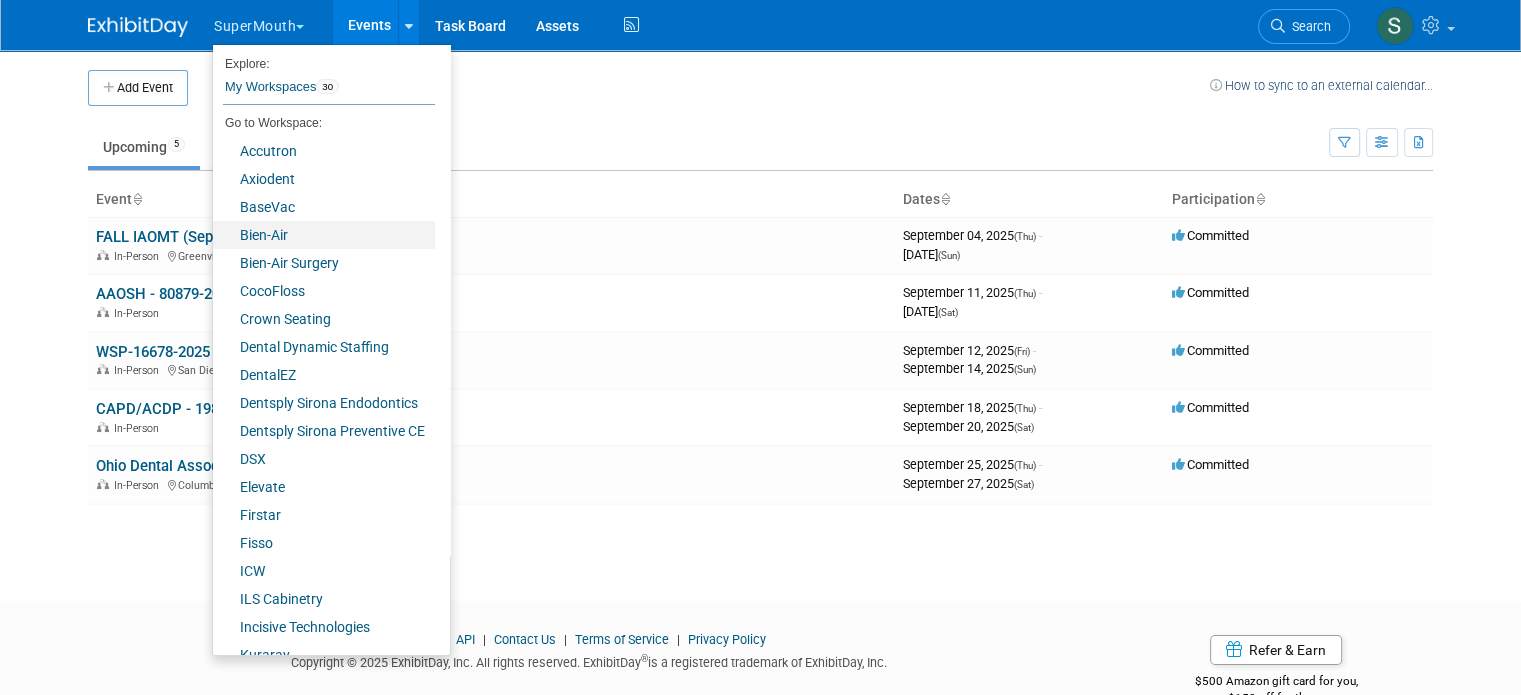 click on "Bien-Air" at bounding box center (324, 235) 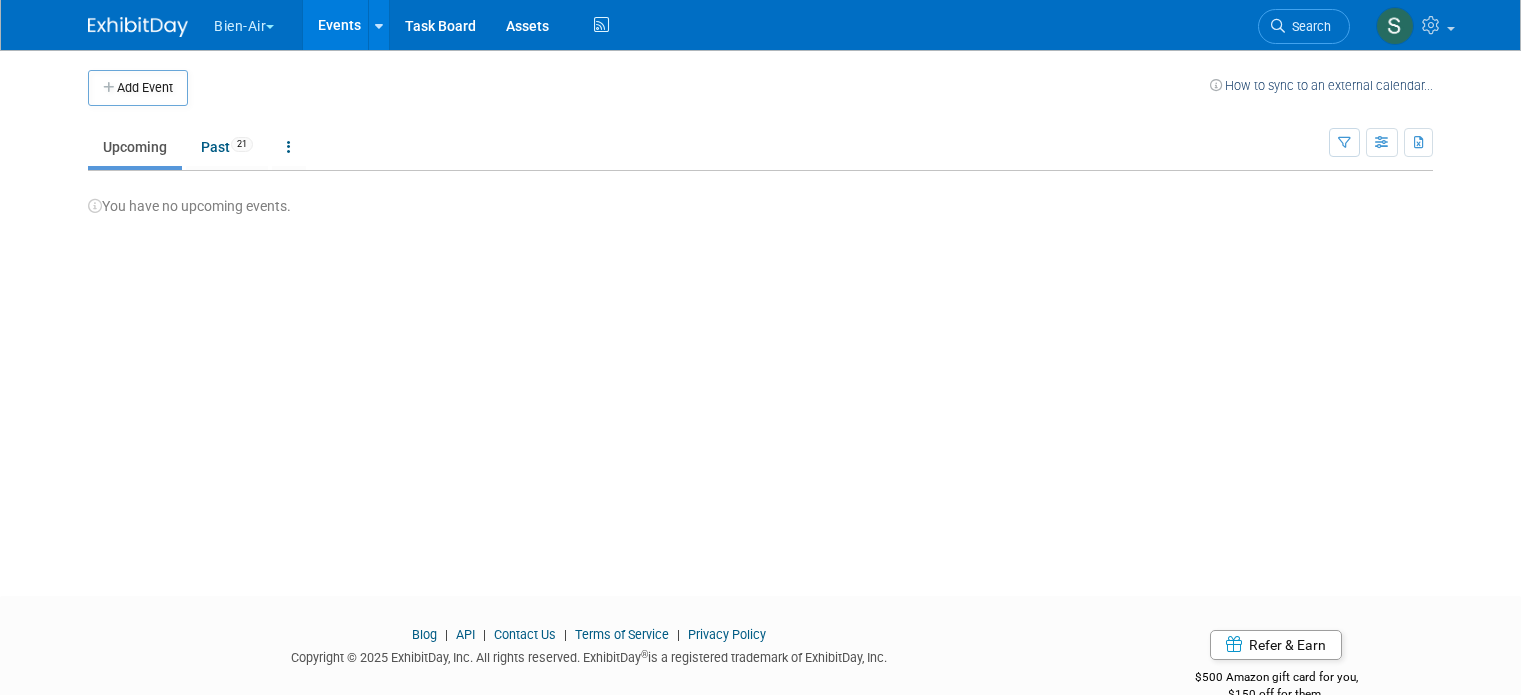 scroll, scrollTop: 0, scrollLeft: 0, axis: both 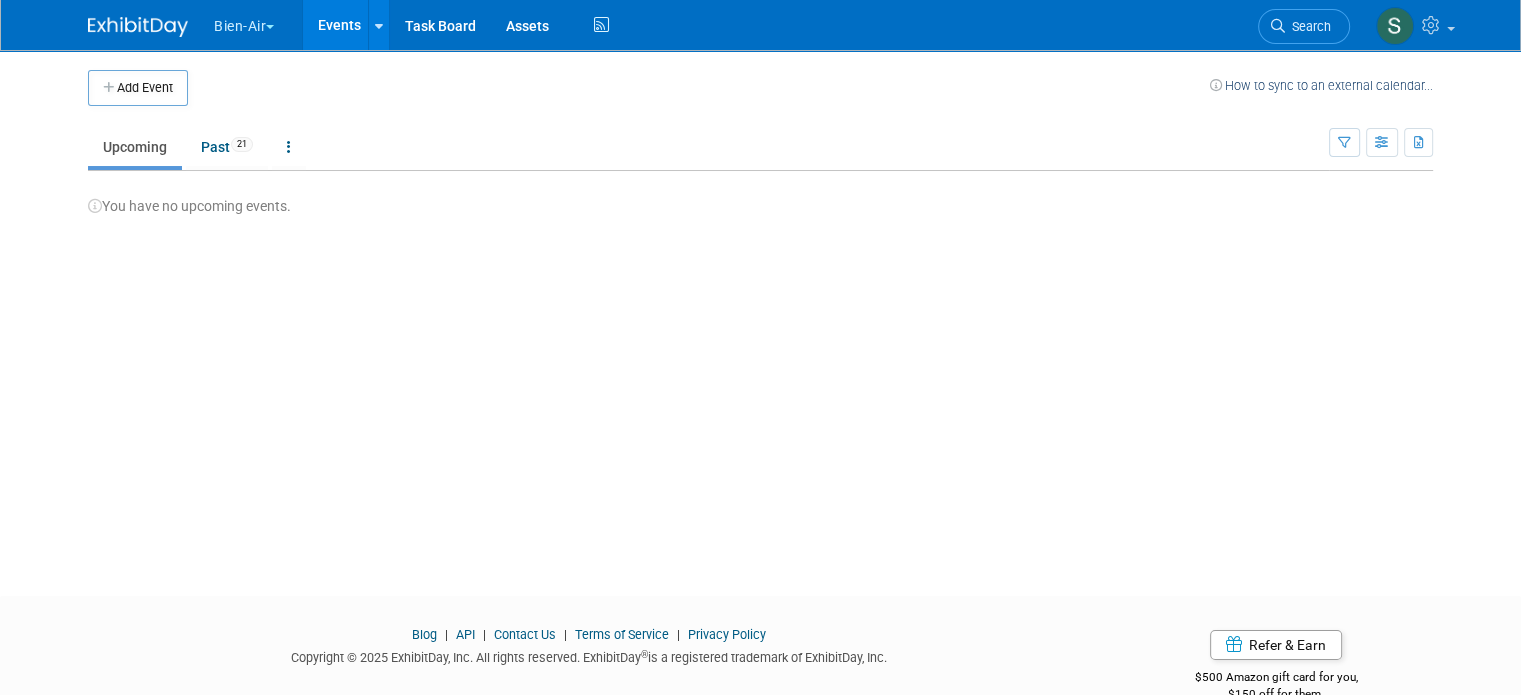 click on "Bien-Air" at bounding box center [255, 22] 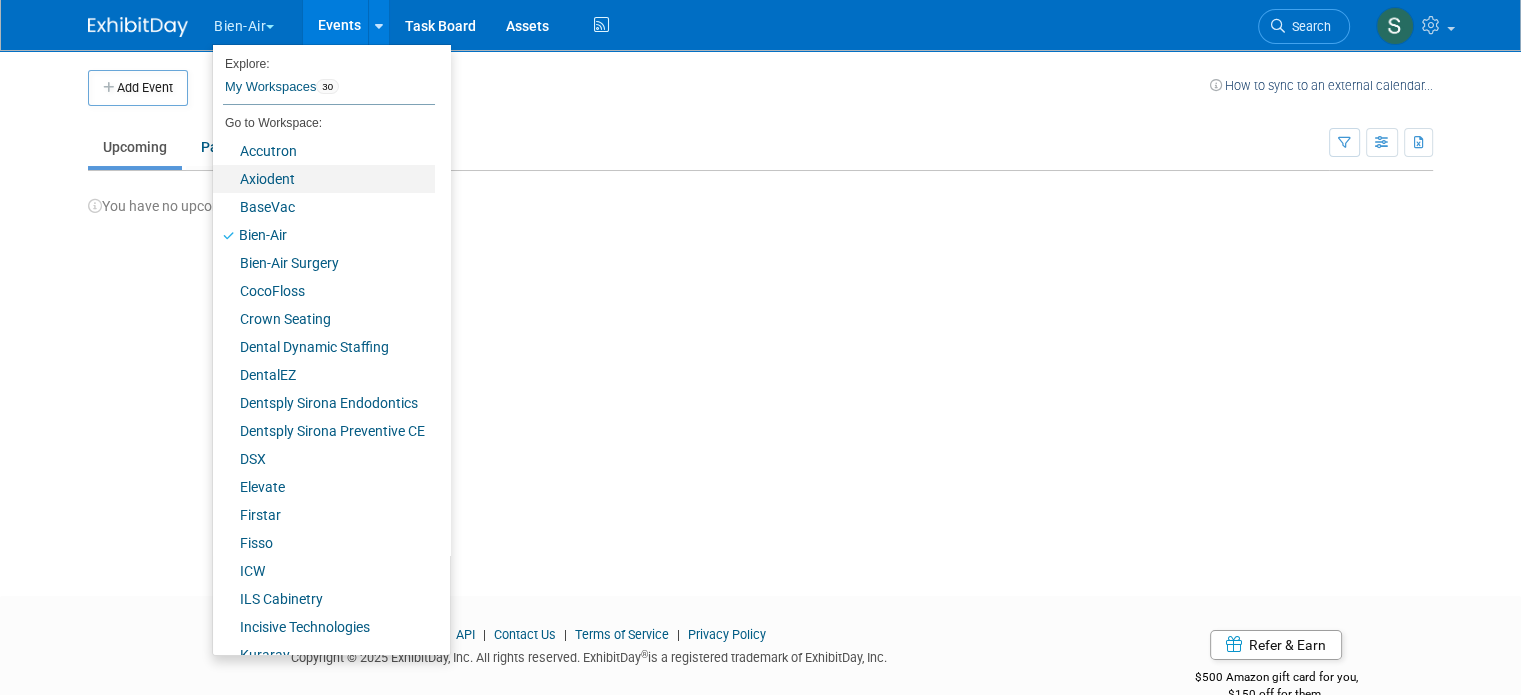 click on "Axiodent" at bounding box center [324, 179] 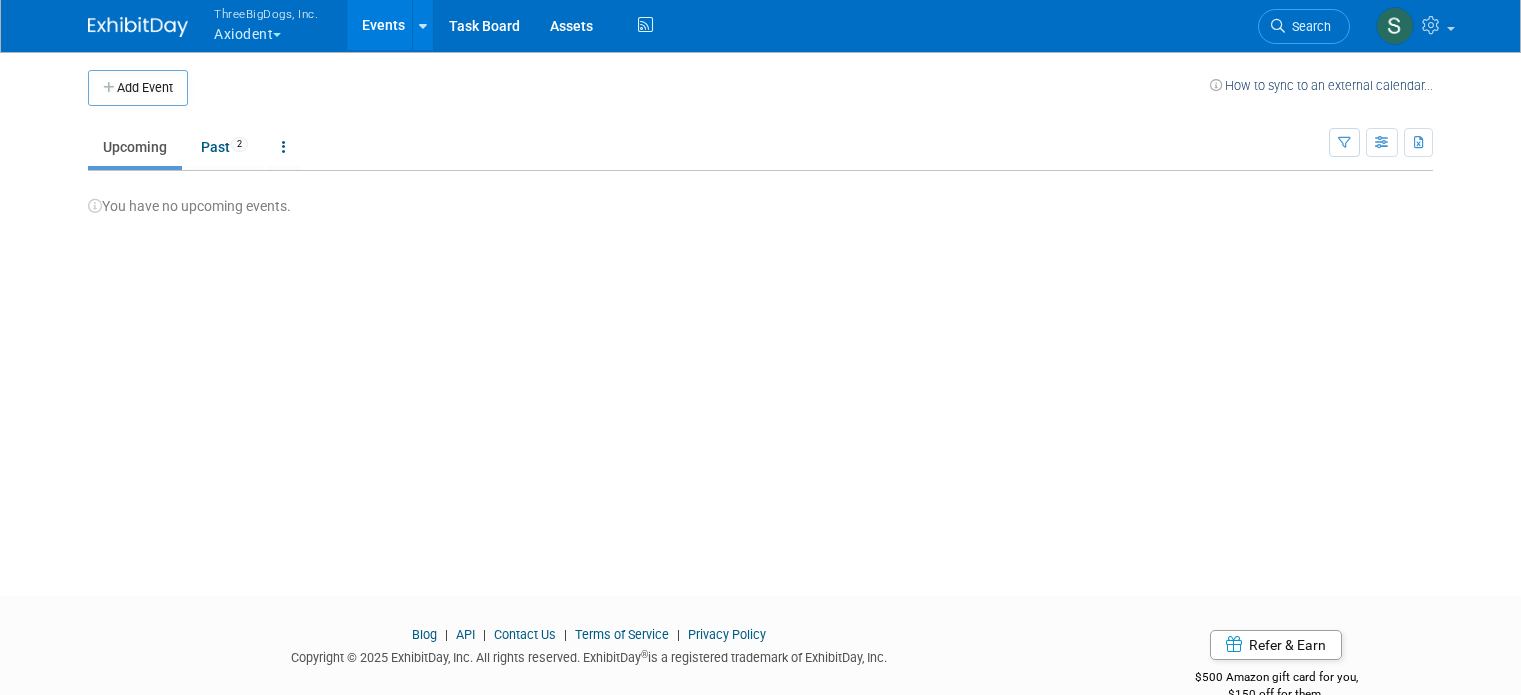 scroll, scrollTop: 0, scrollLeft: 0, axis: both 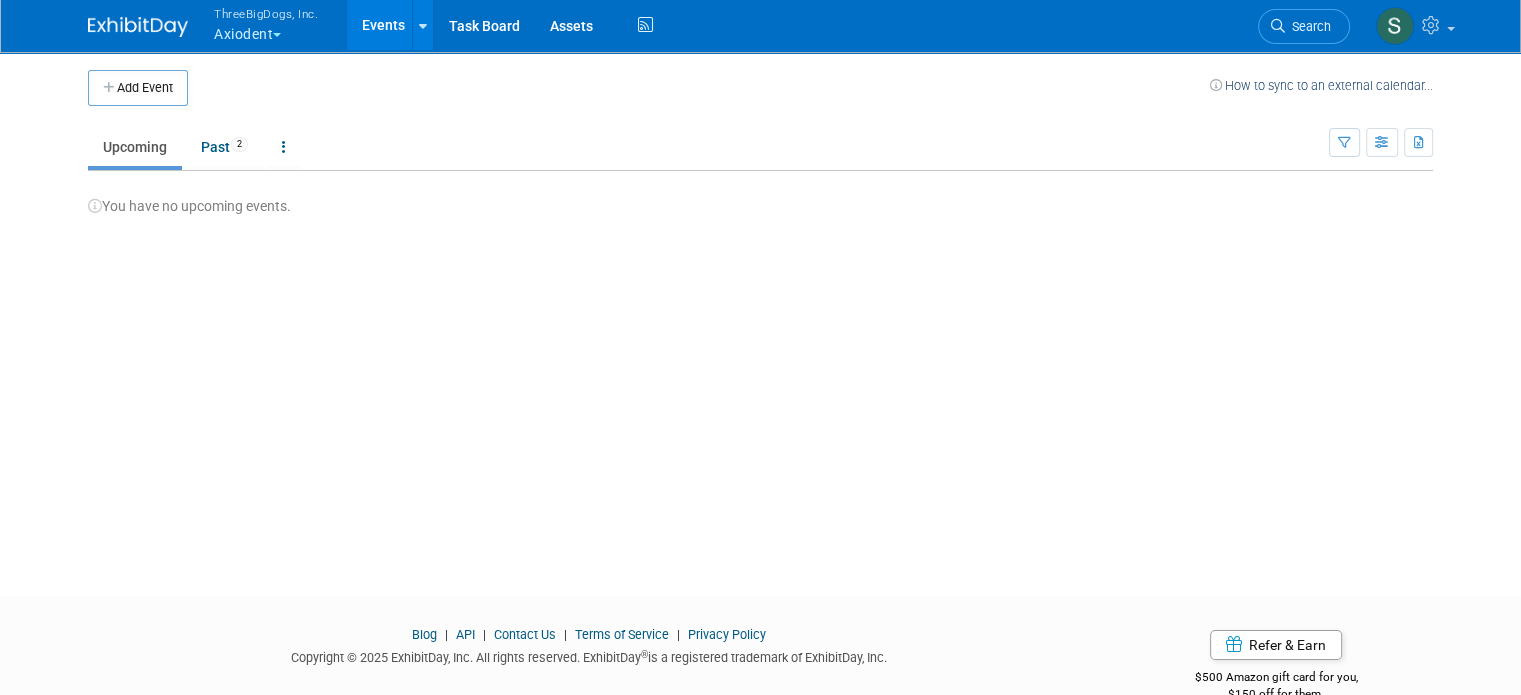 click on "Add Event" at bounding box center (138, 88) 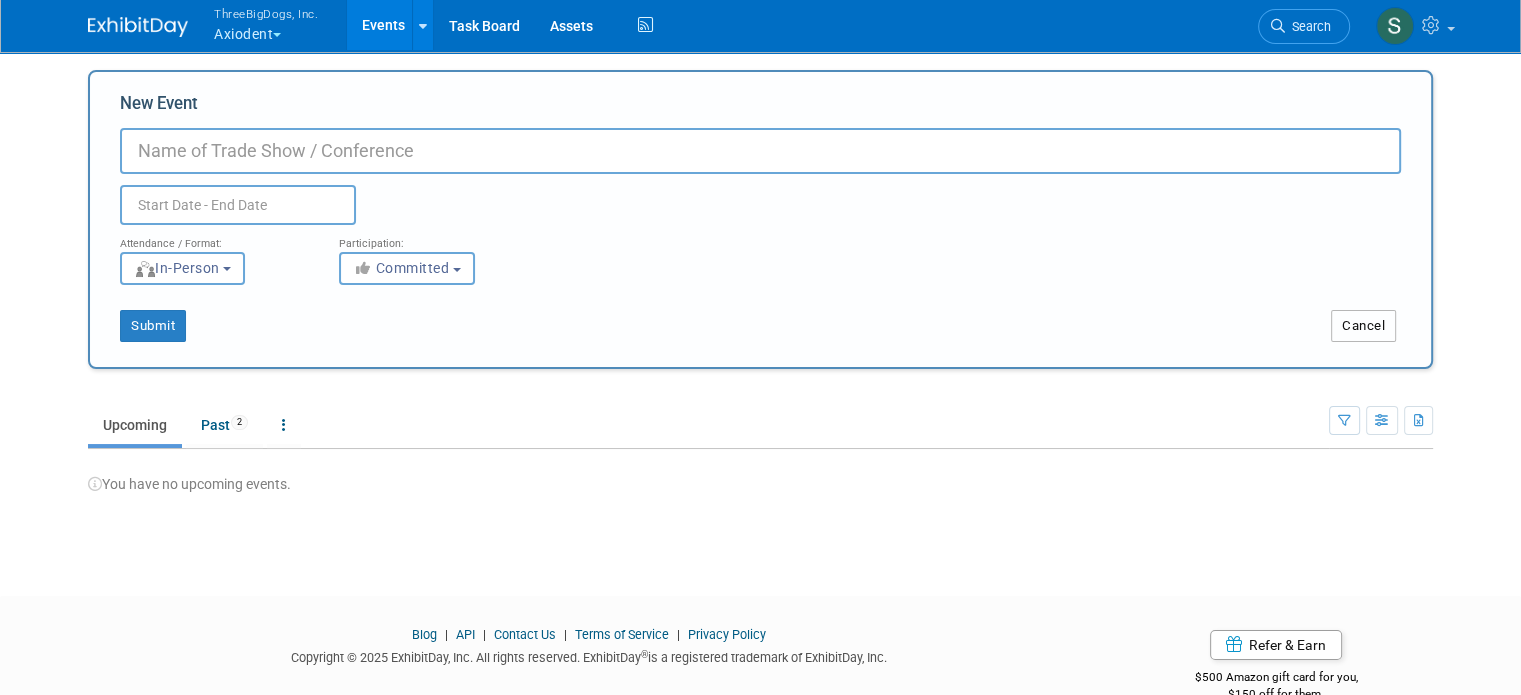 click on "Cancel" at bounding box center [1363, 326] 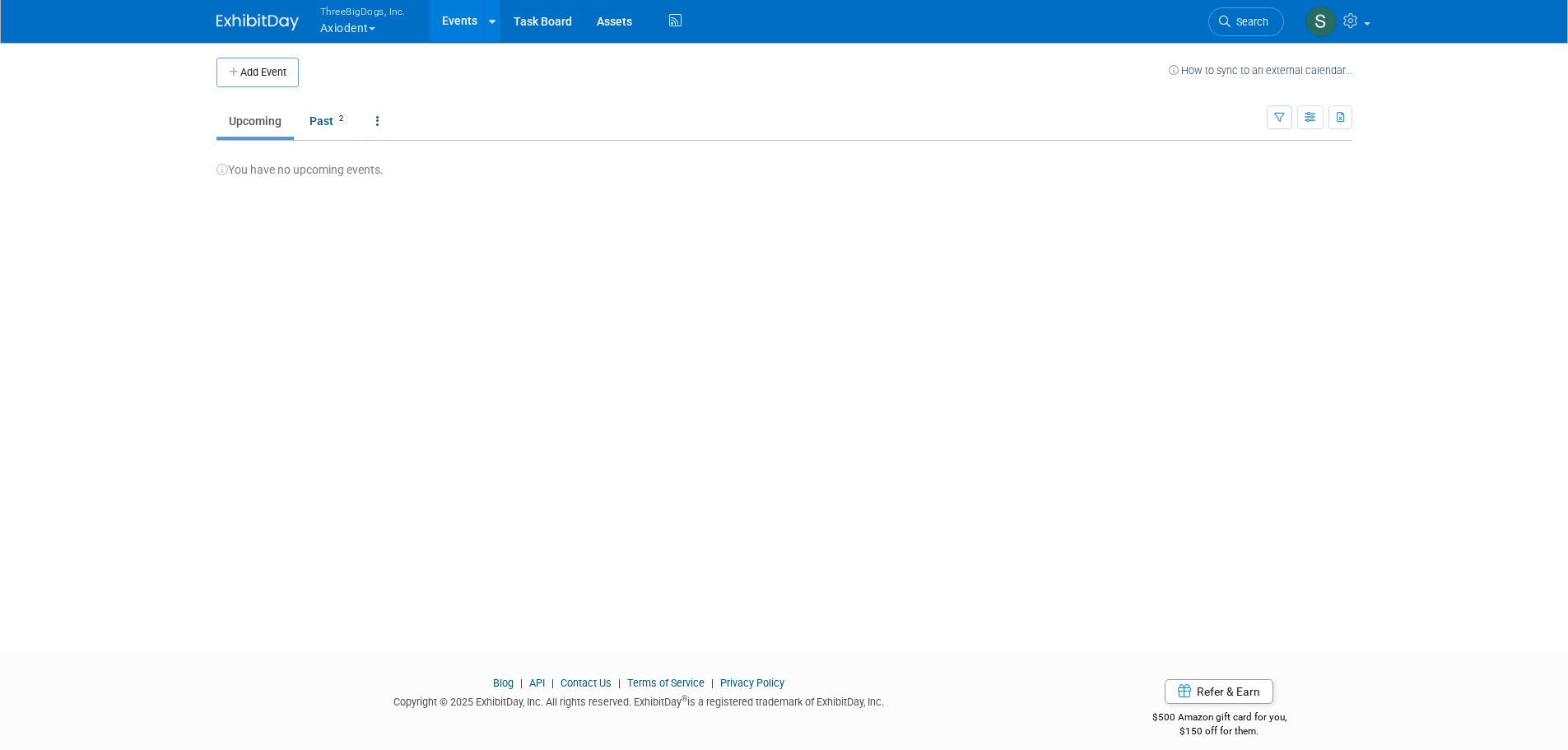 click on "Add Event" at bounding box center [258, 72] 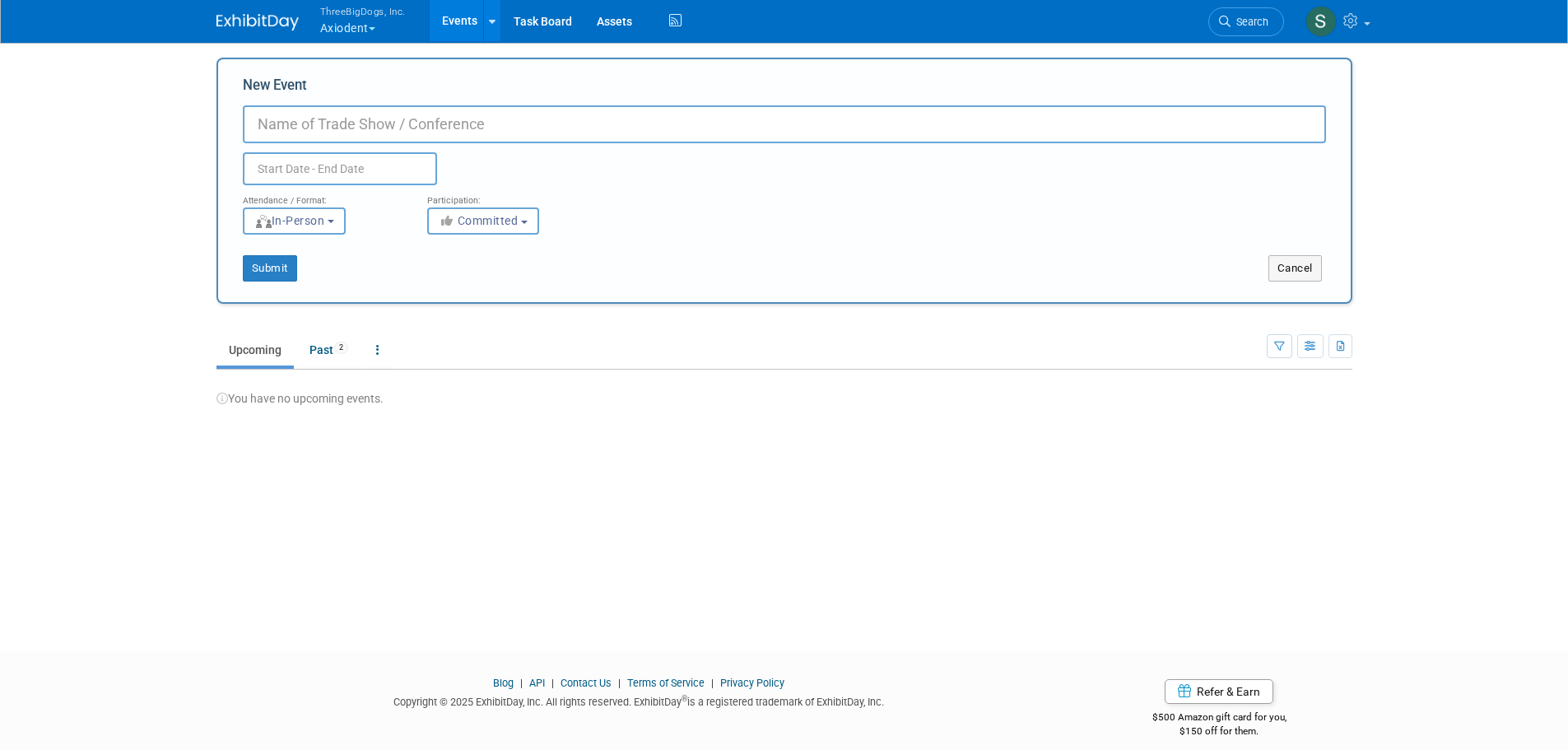 click on "New Event" at bounding box center (784, 124) 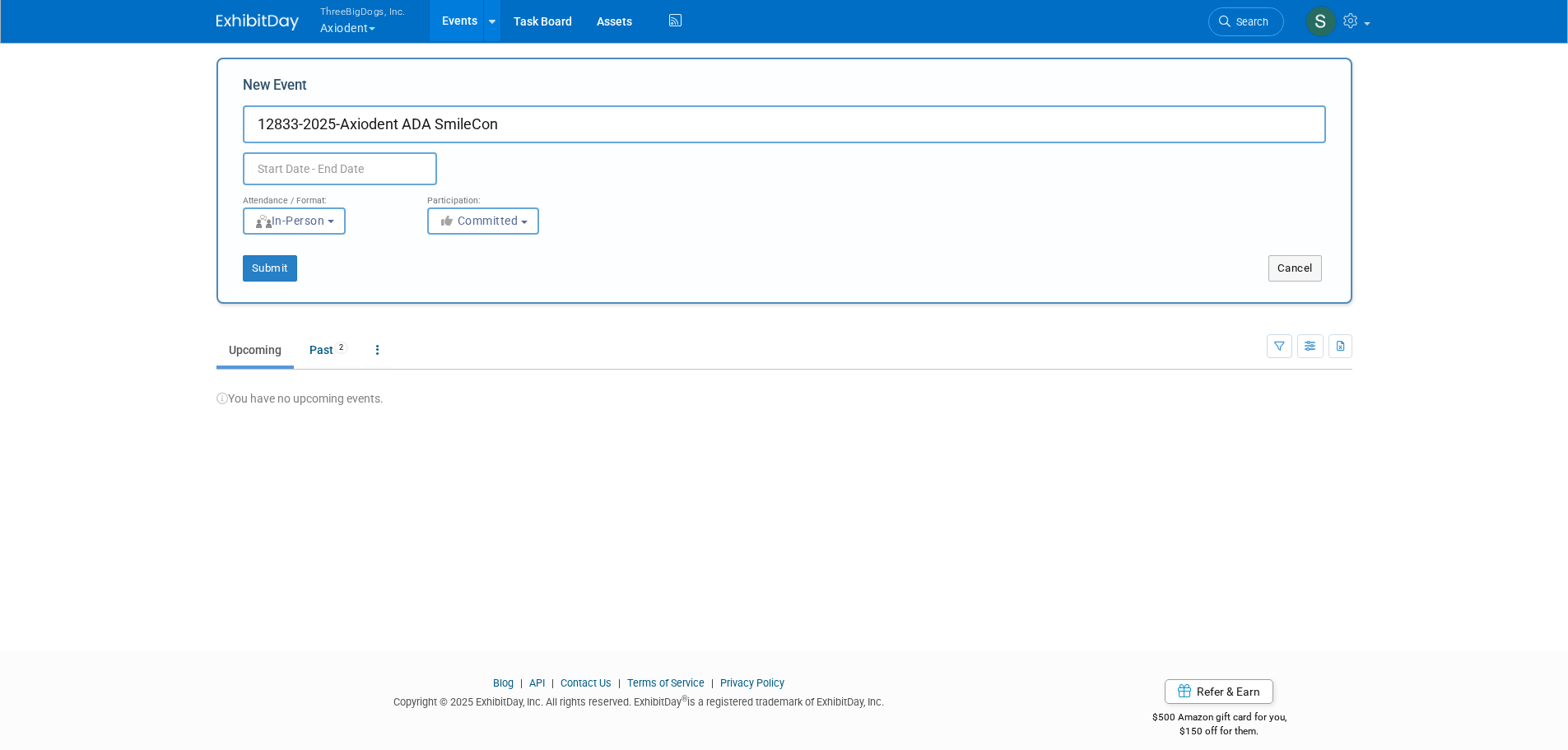 drag, startPoint x: 400, startPoint y: 123, endPoint x: 309, endPoint y: 110, distance: 91.92388 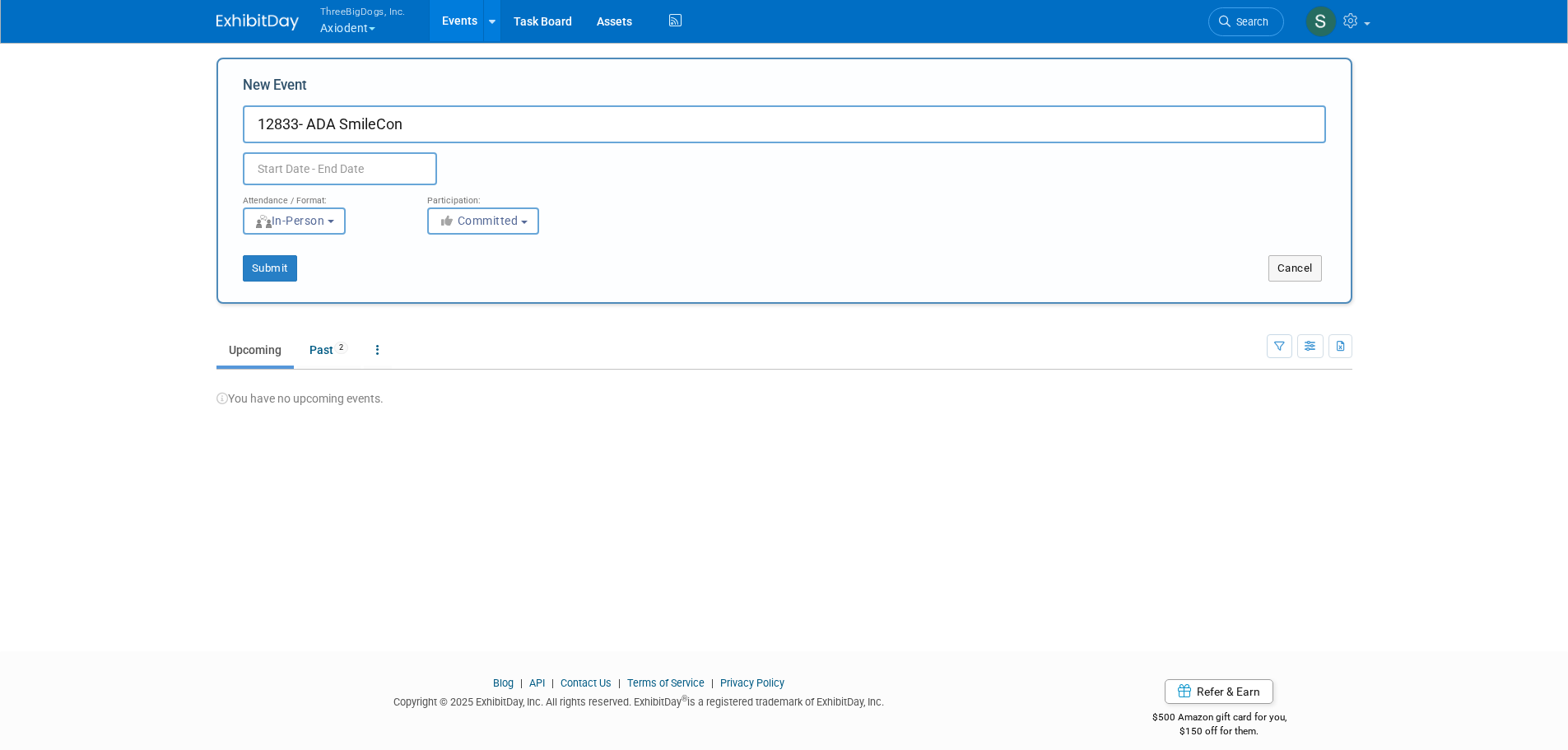 type on "12833- ADA SmileCon" 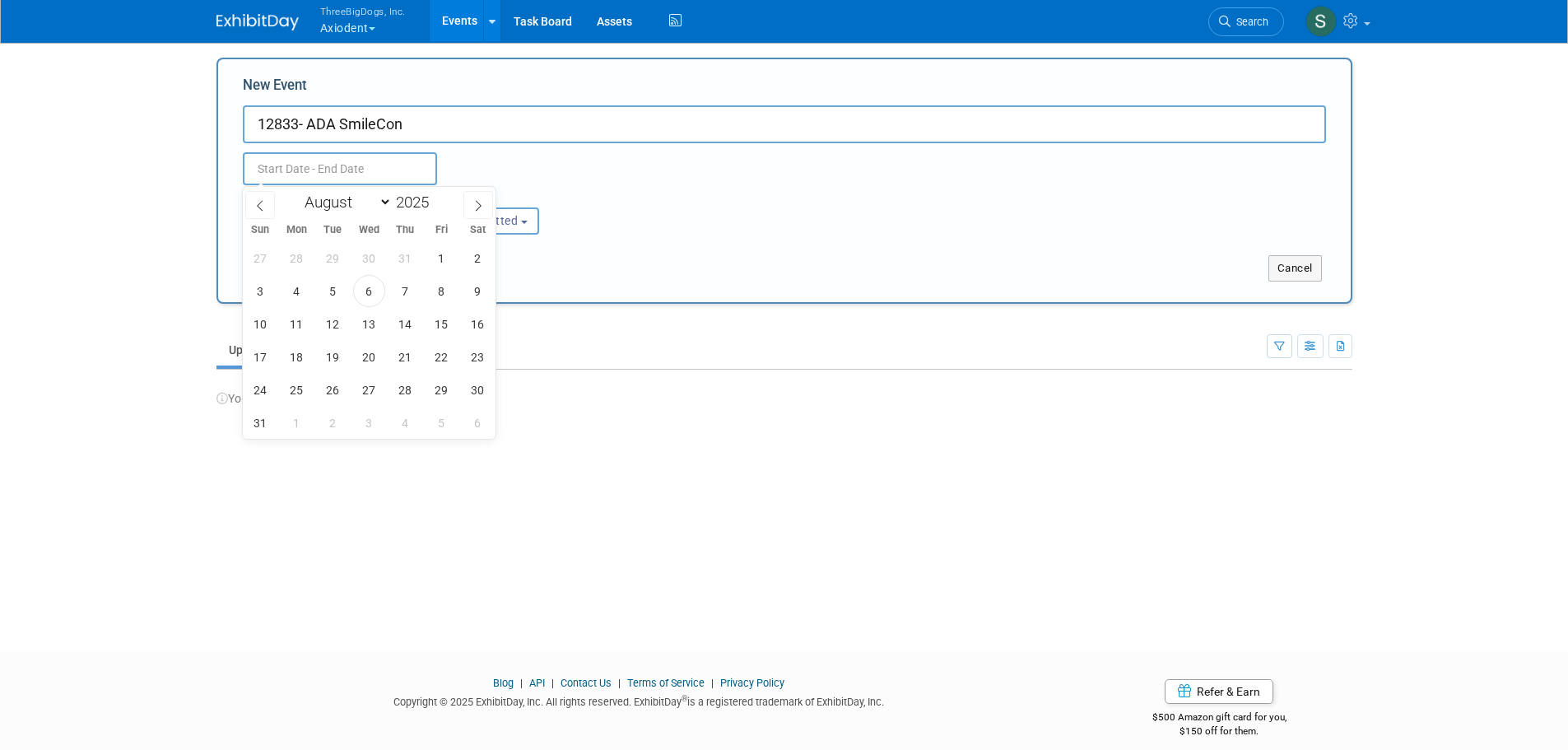 click 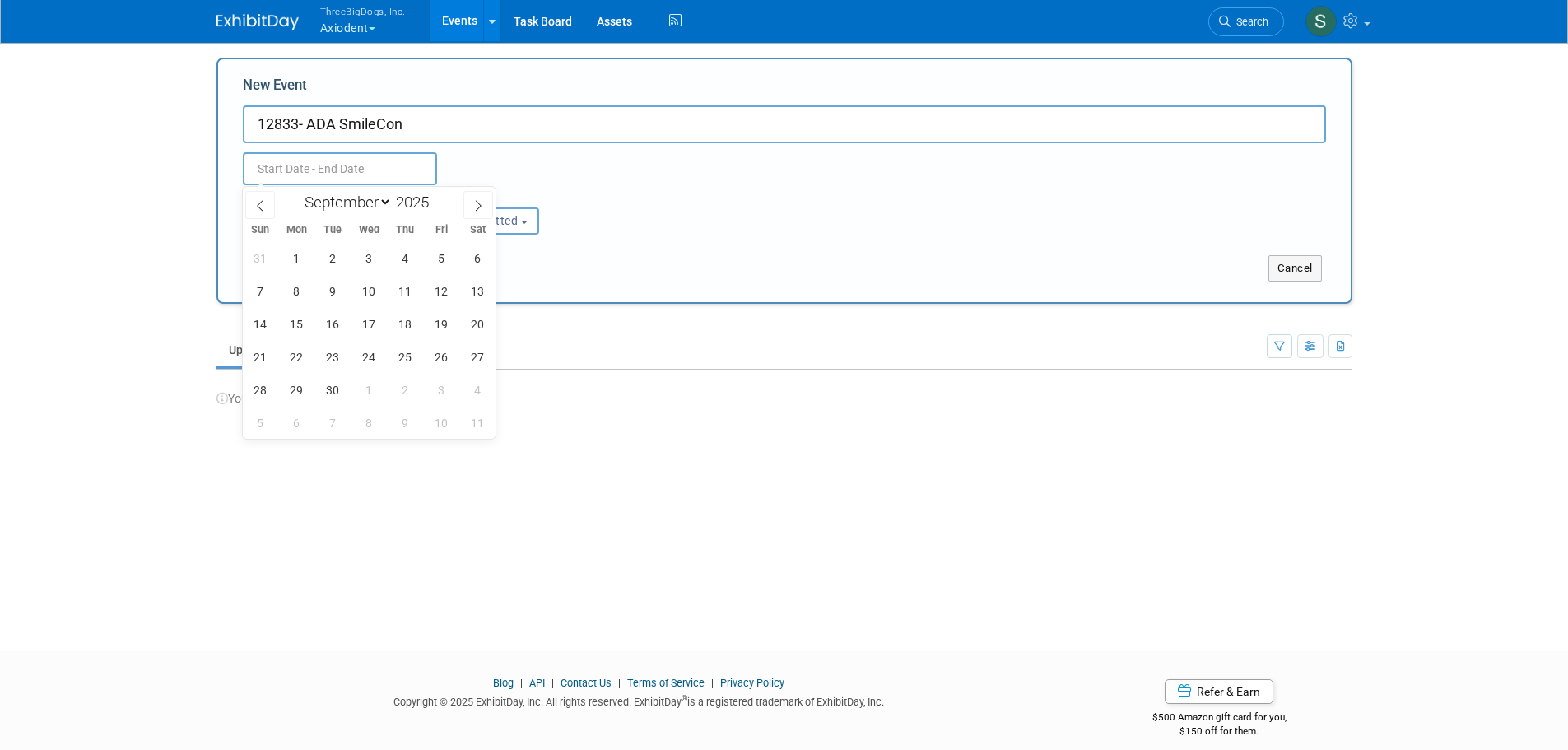 click 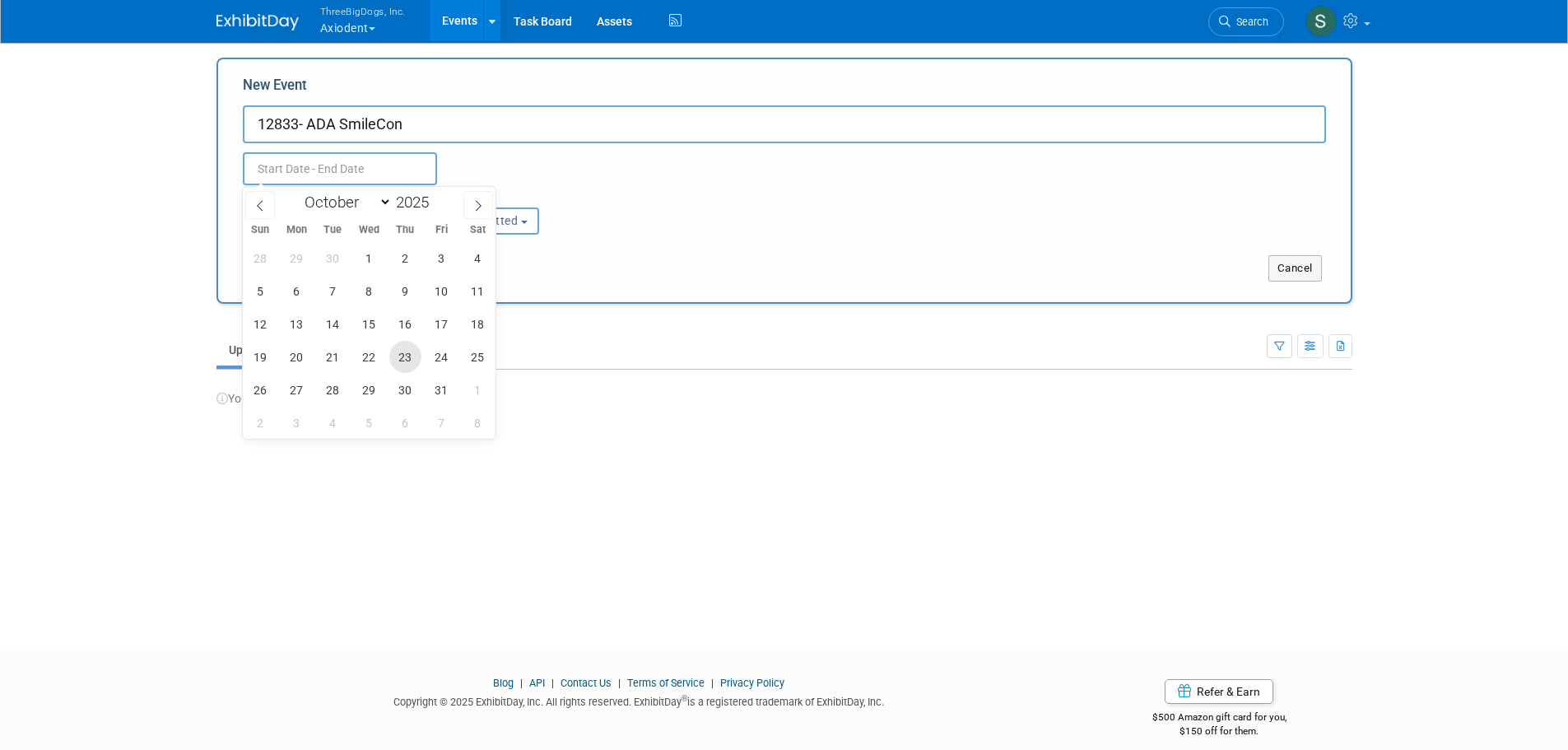 click on "23" at bounding box center [405, 356] 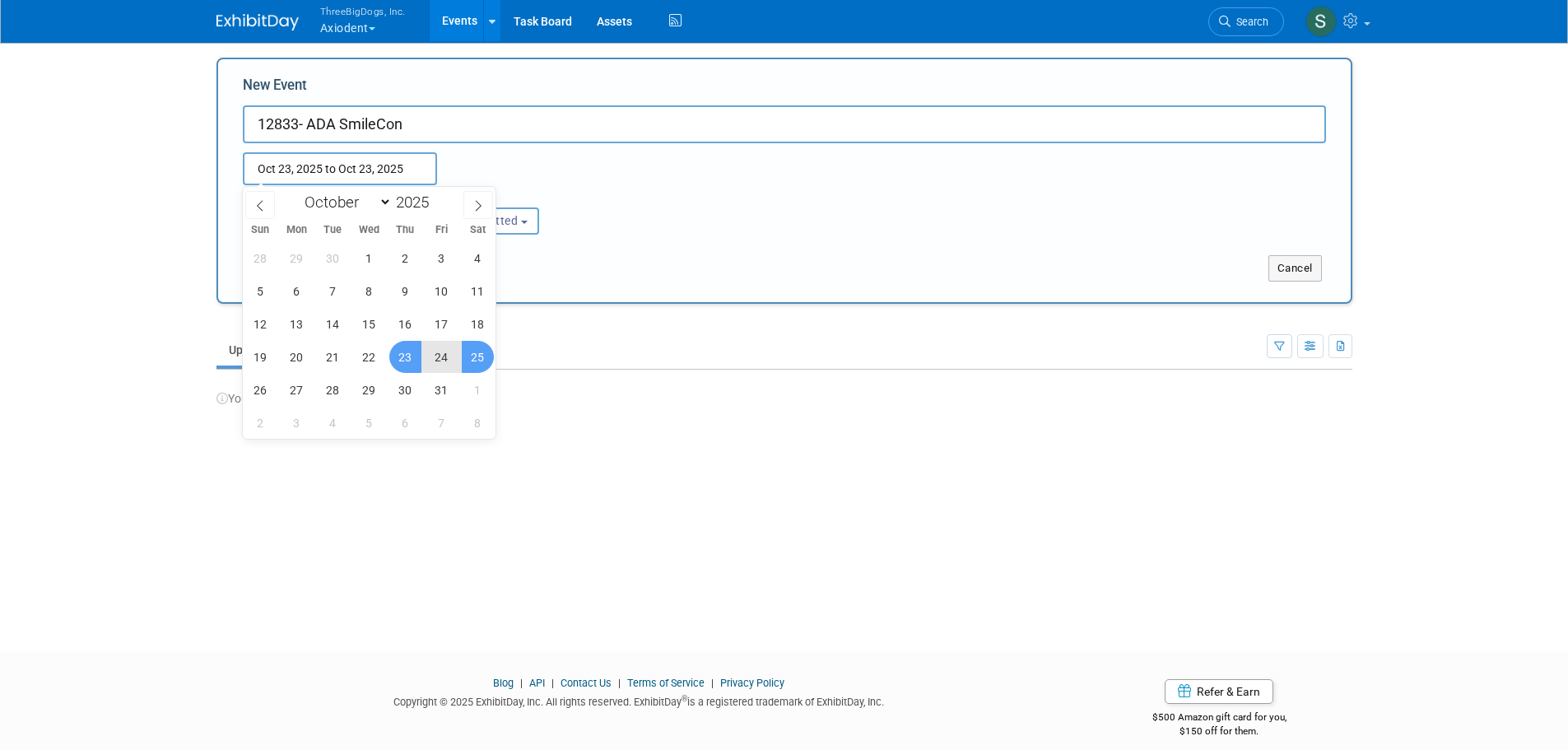 click on "25" at bounding box center (477, 356) 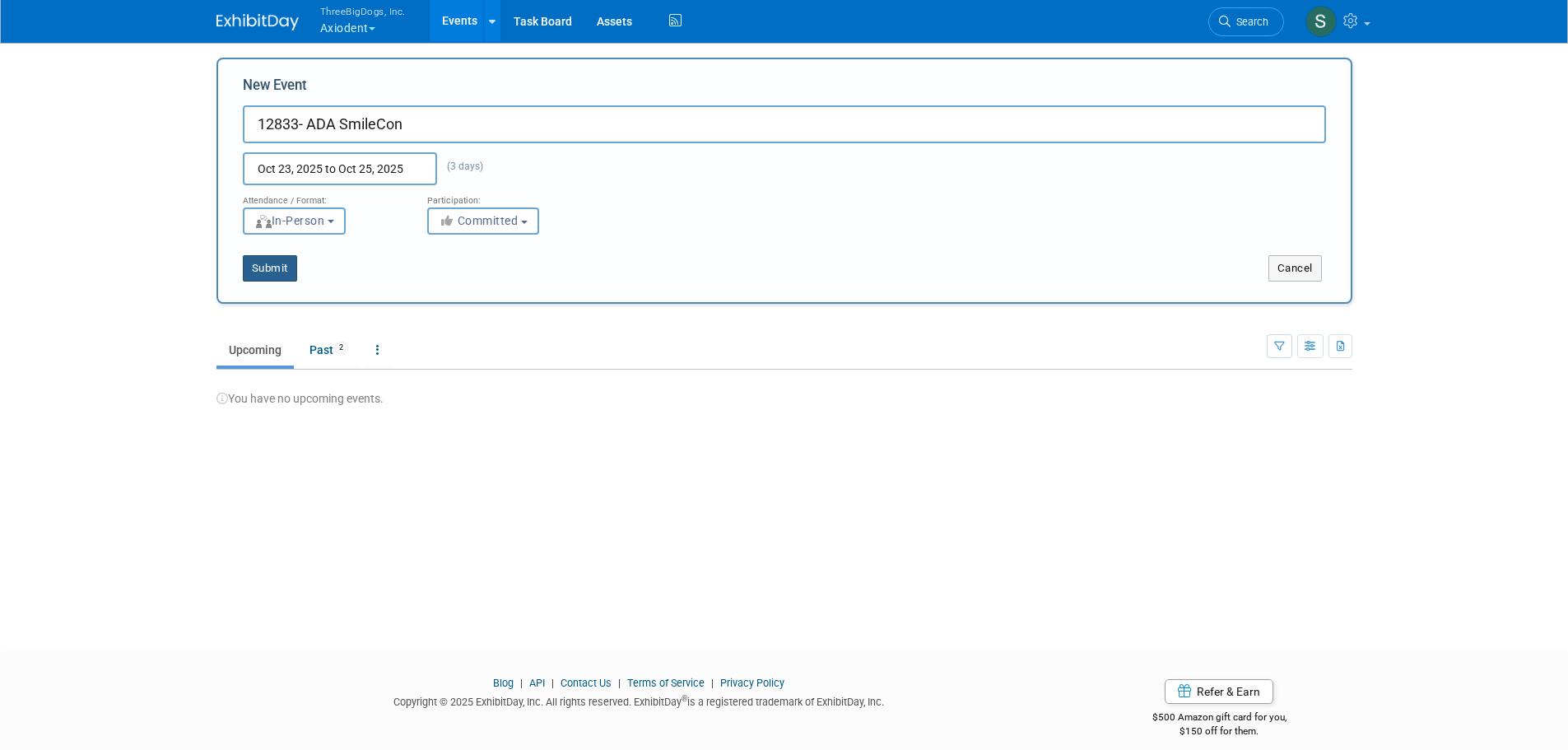 click on "Submit" at bounding box center [270, 268] 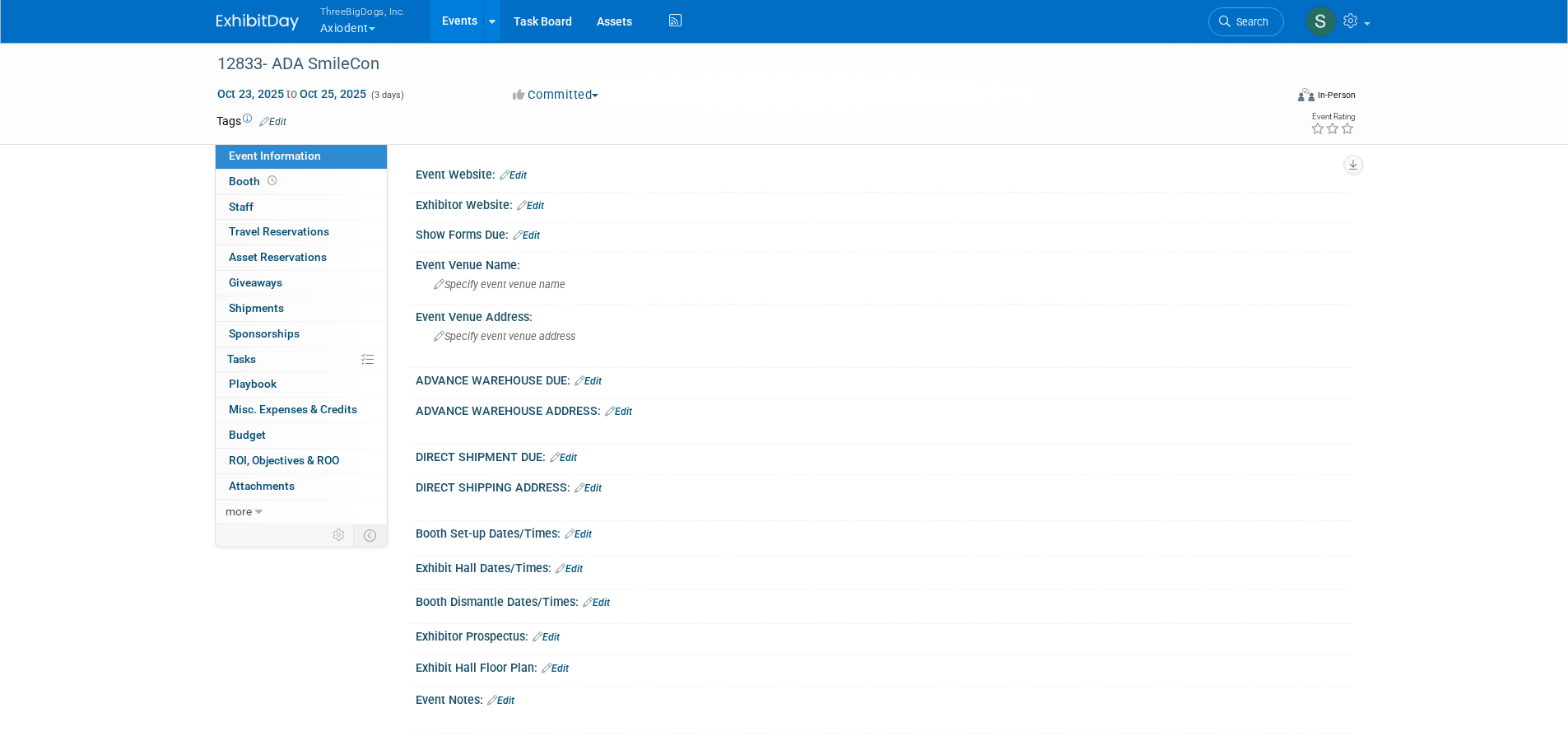 scroll, scrollTop: 0, scrollLeft: 0, axis: both 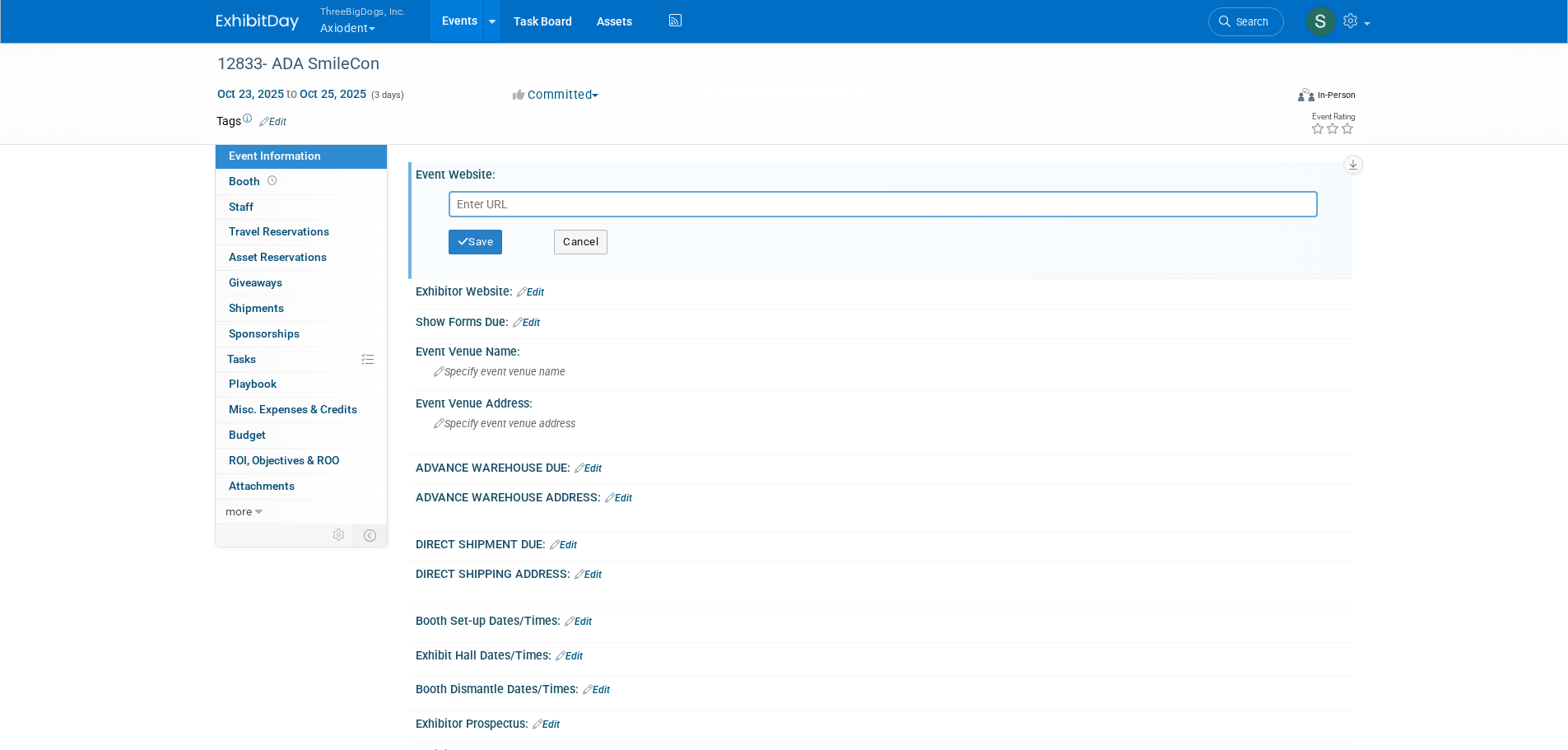 click at bounding box center (883, 204) 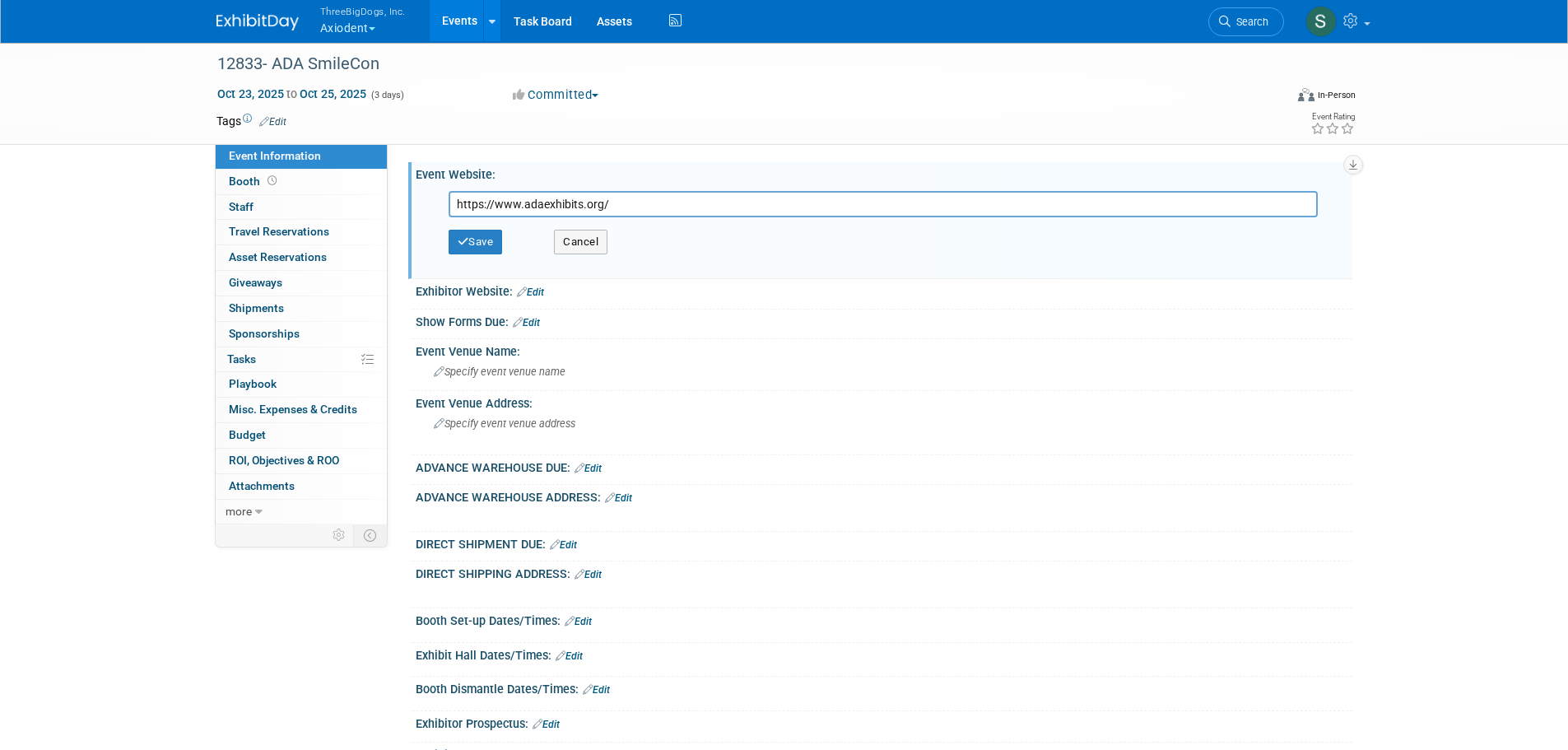 type on "https://www.adaexhibits.org/" 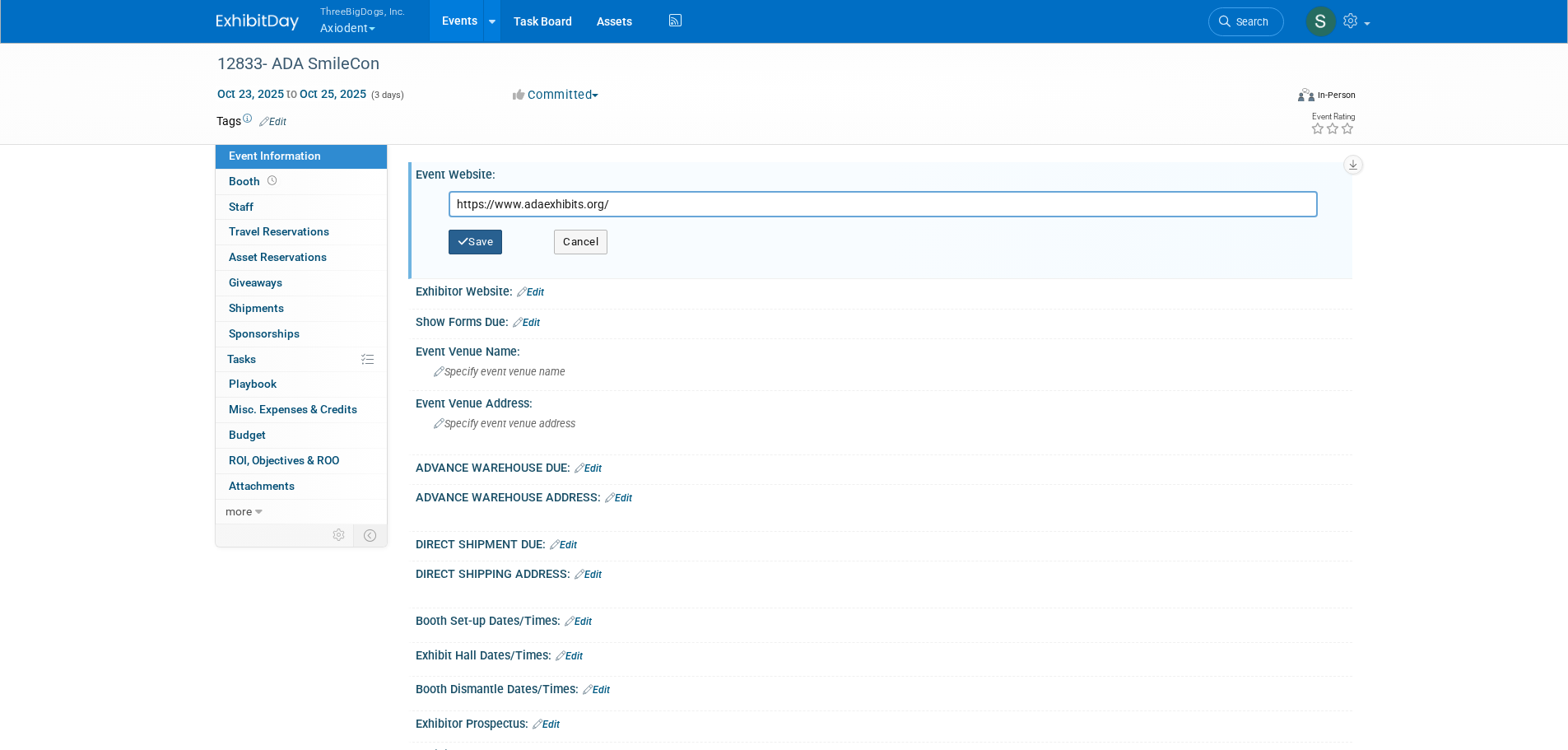 click on "Save" at bounding box center (476, 242) 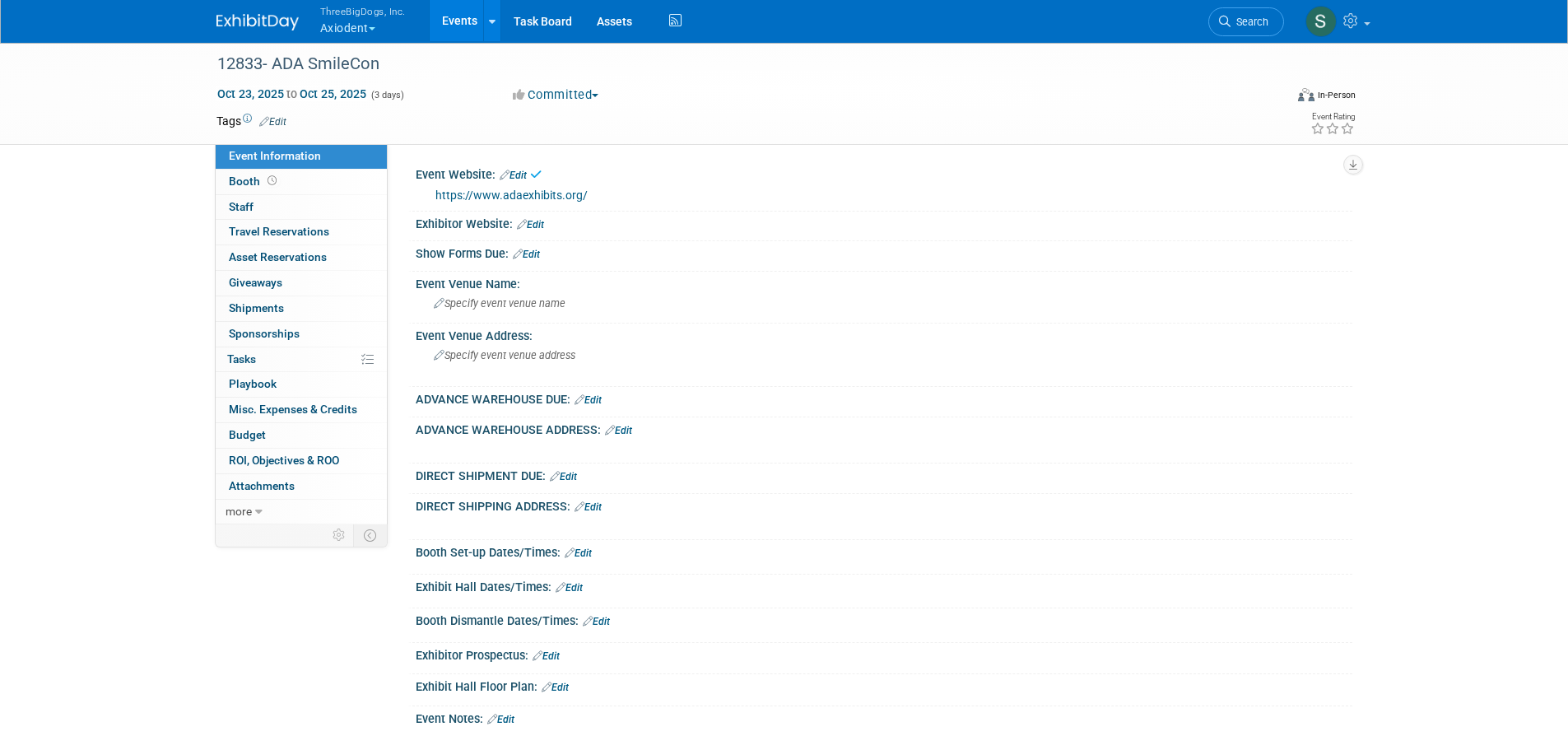 click on "Edit" at bounding box center [530, 225] 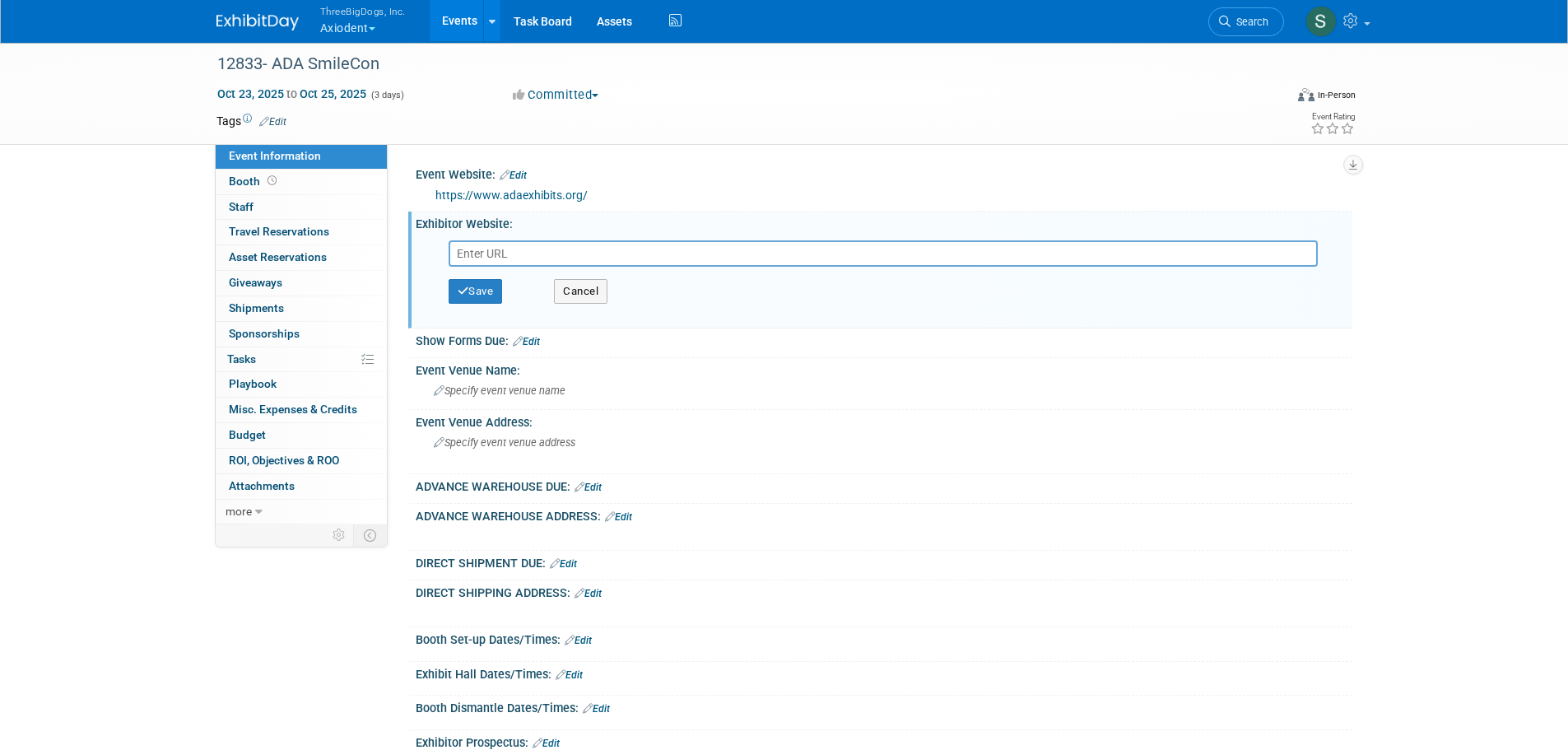 click at bounding box center [883, 254] 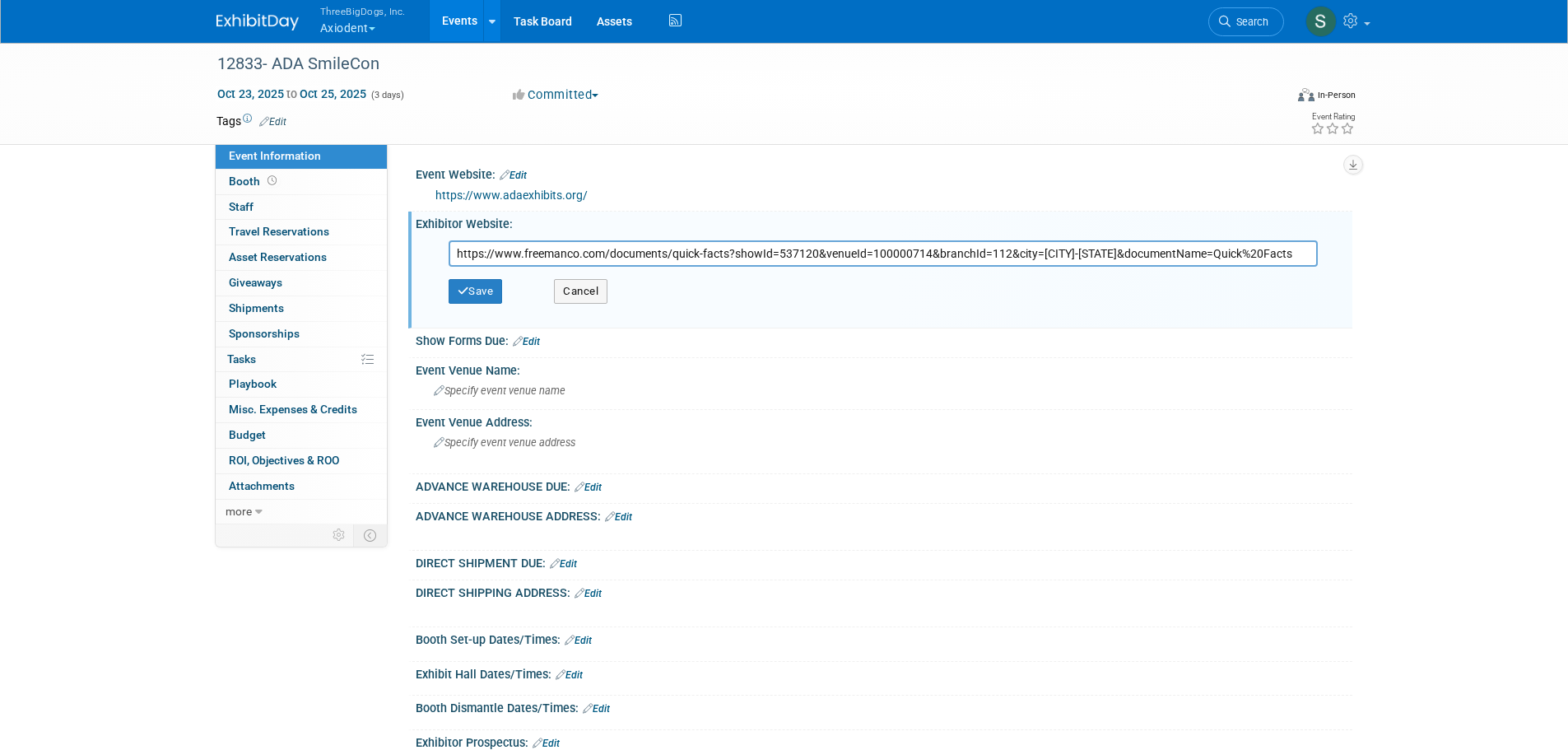 type on "https://www.freemanco.com/documents/quick-facts?showId=537120&venueId=100000714&branchId=112&city=Washington-DC&documentName=Quick%20Facts" 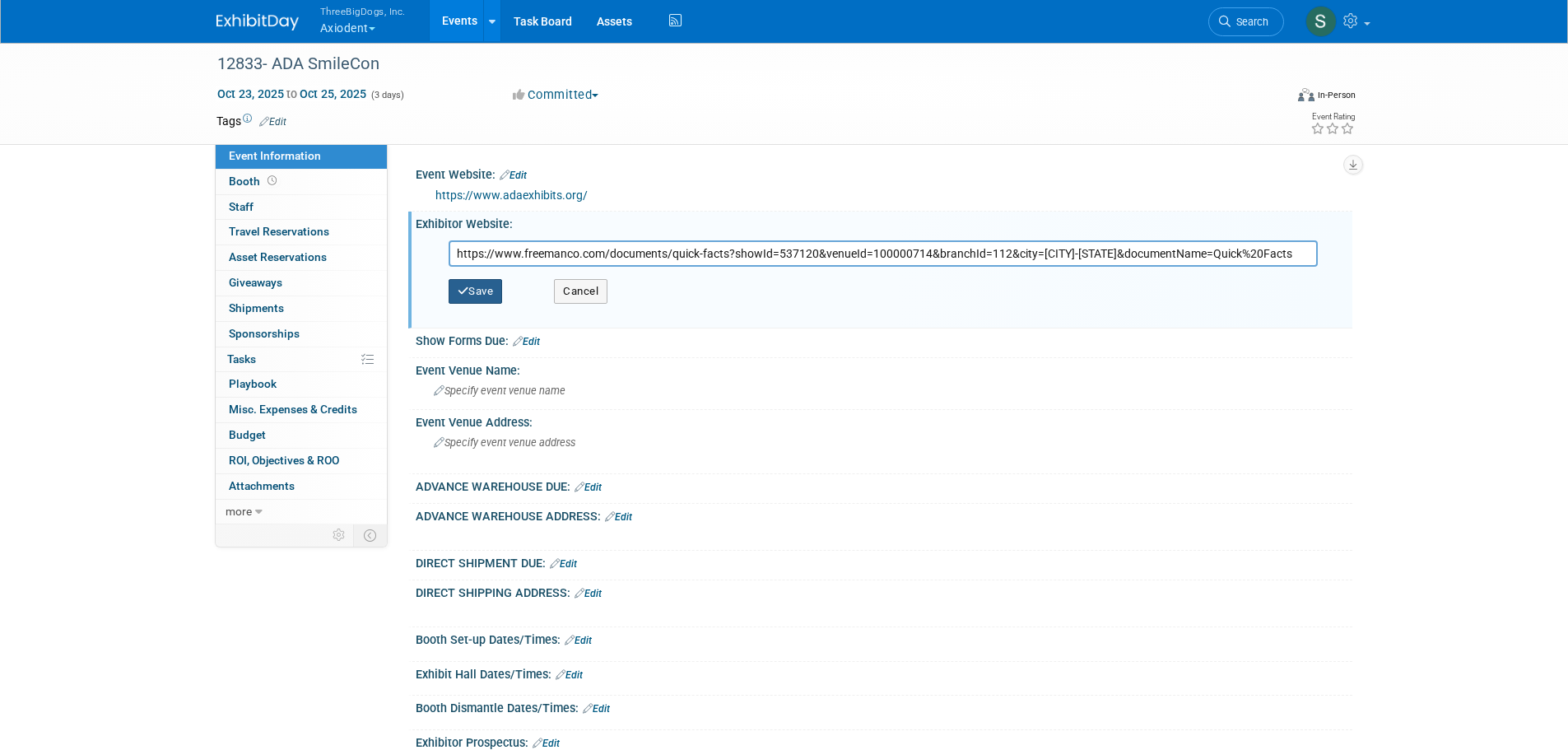 click on "Save" at bounding box center (476, 291) 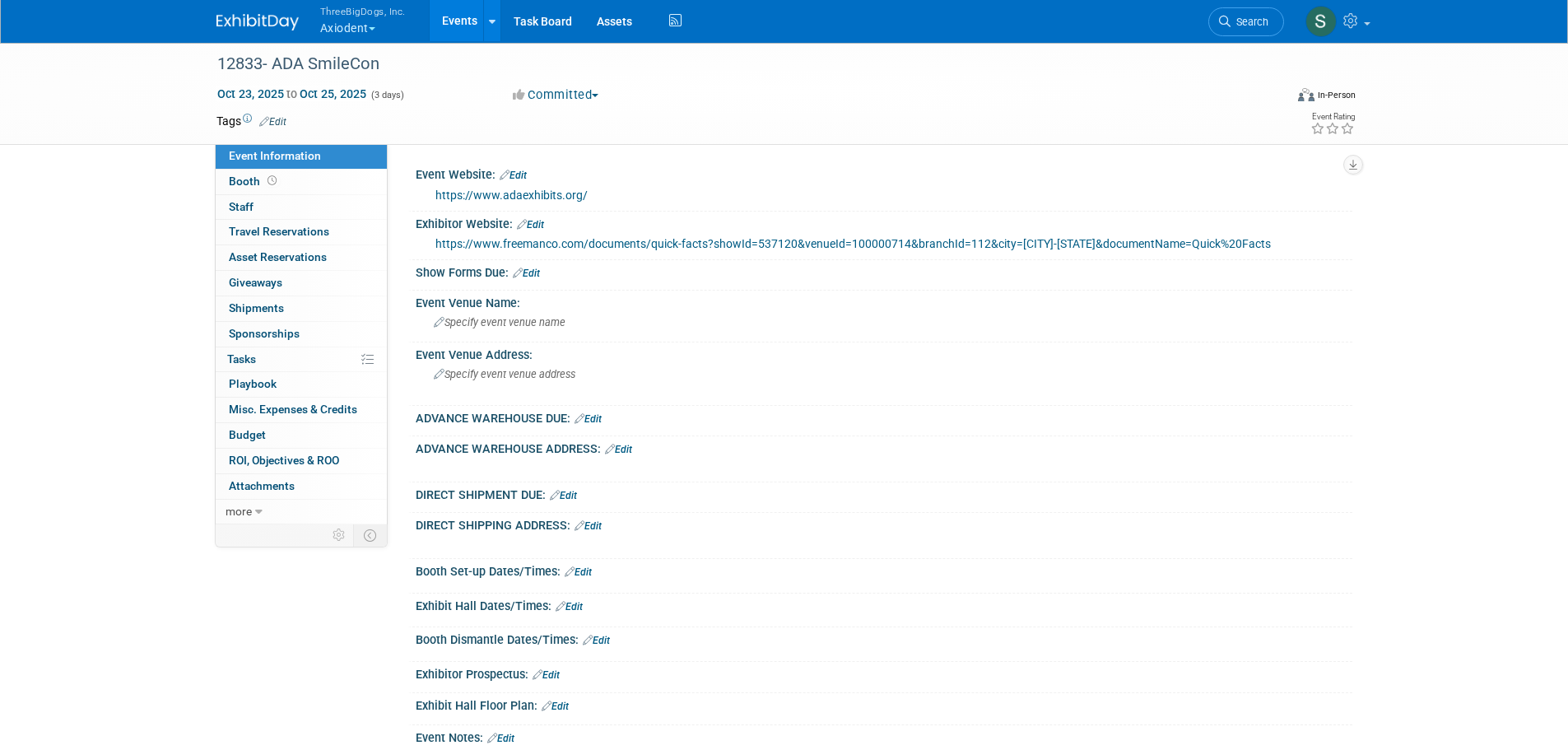 click on "Edit" at bounding box center (526, 273) 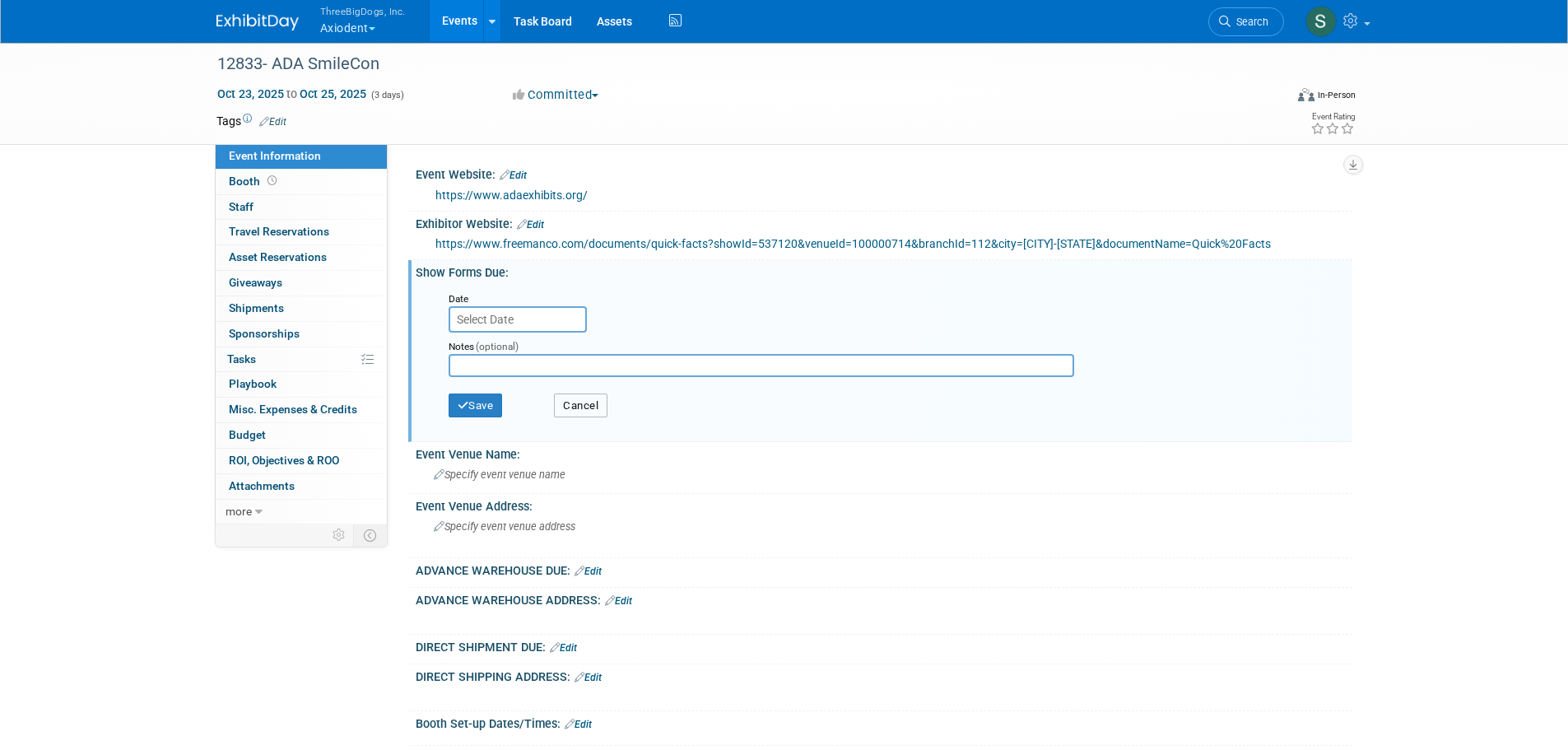 click on "Cancel" at bounding box center (580, 406) 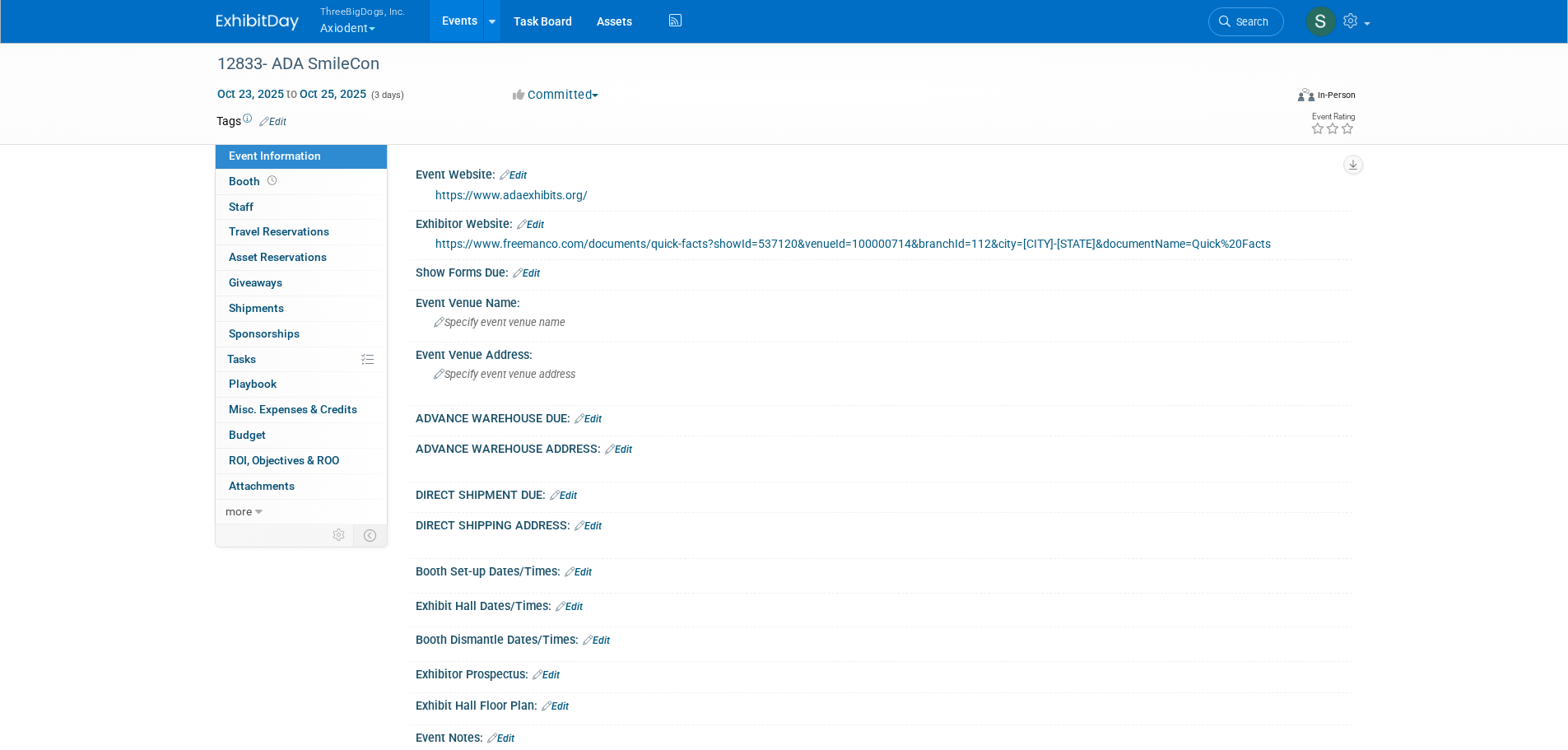 click on "ThreeBigDogs, Inc.
Axiodent" at bounding box center [372, 21] 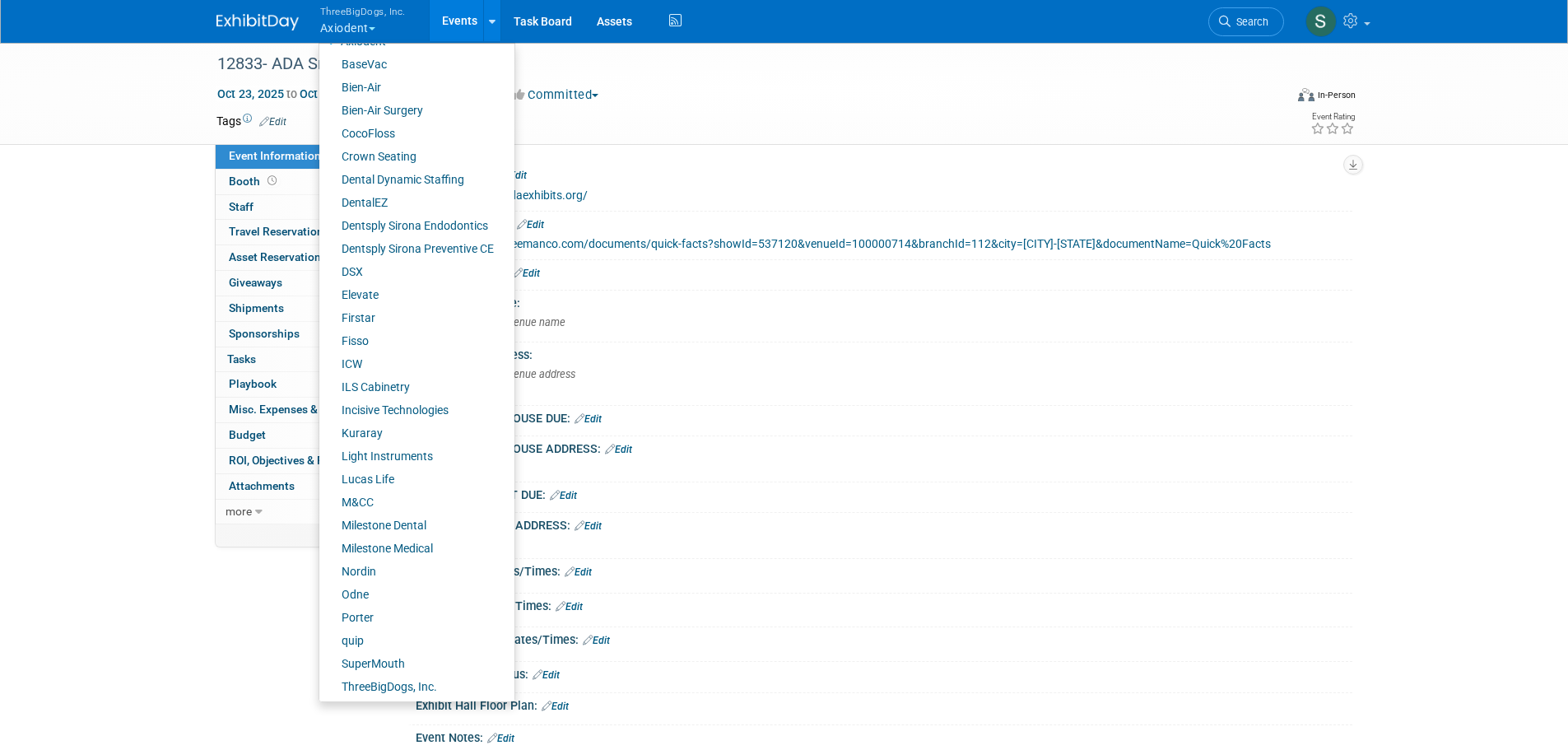 scroll, scrollTop: 114, scrollLeft: 0, axis: vertical 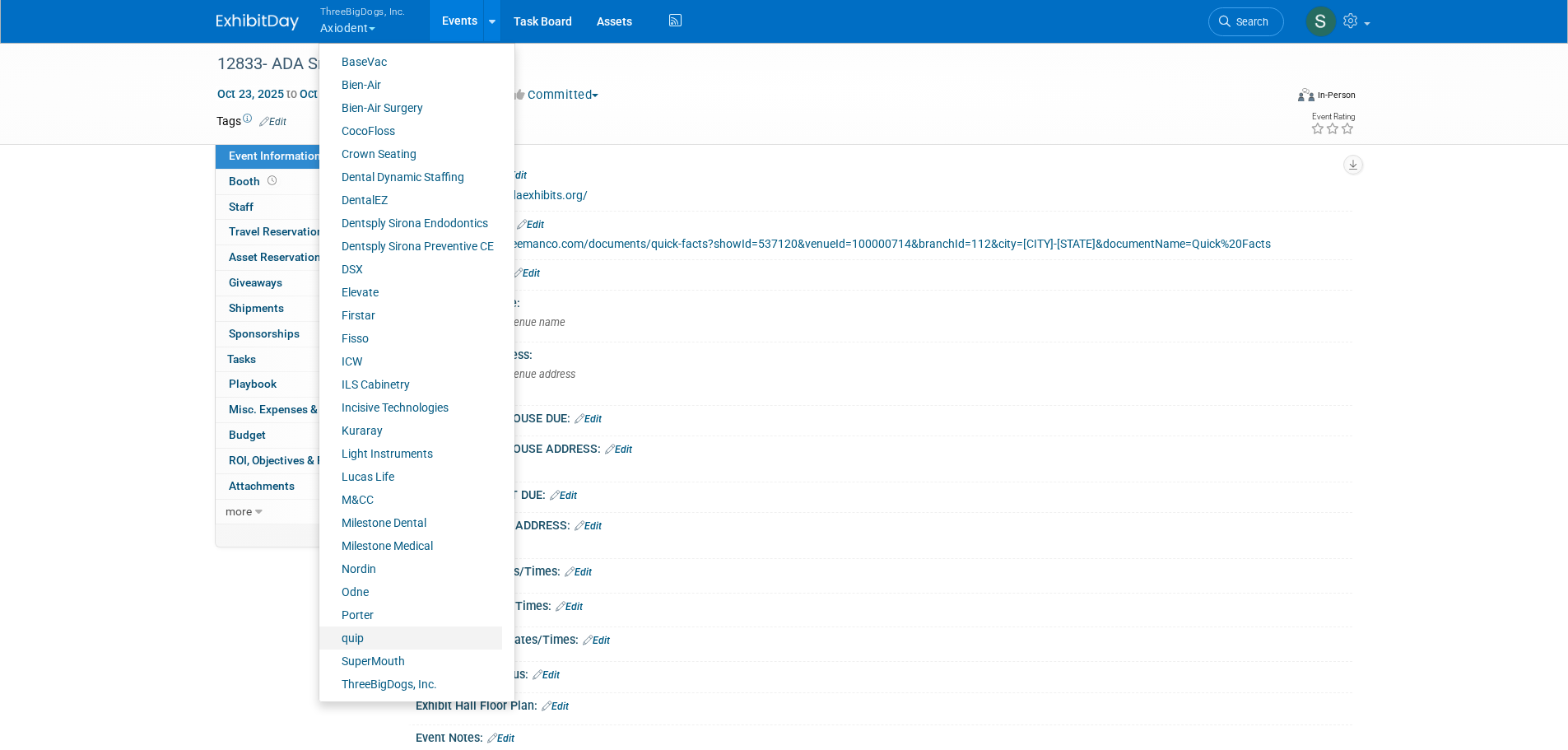 click on "quip" at bounding box center (411, 638) 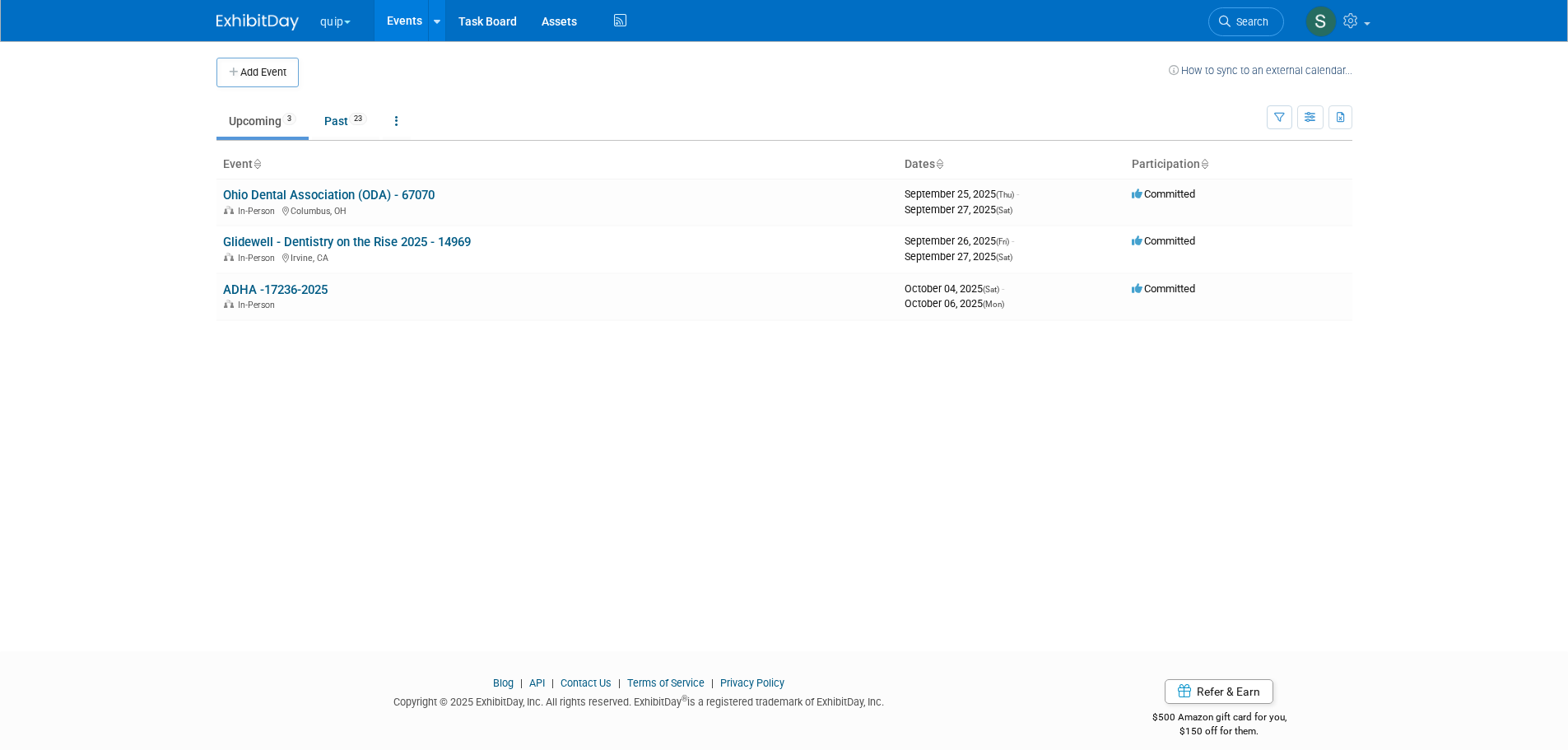 scroll, scrollTop: 0, scrollLeft: 0, axis: both 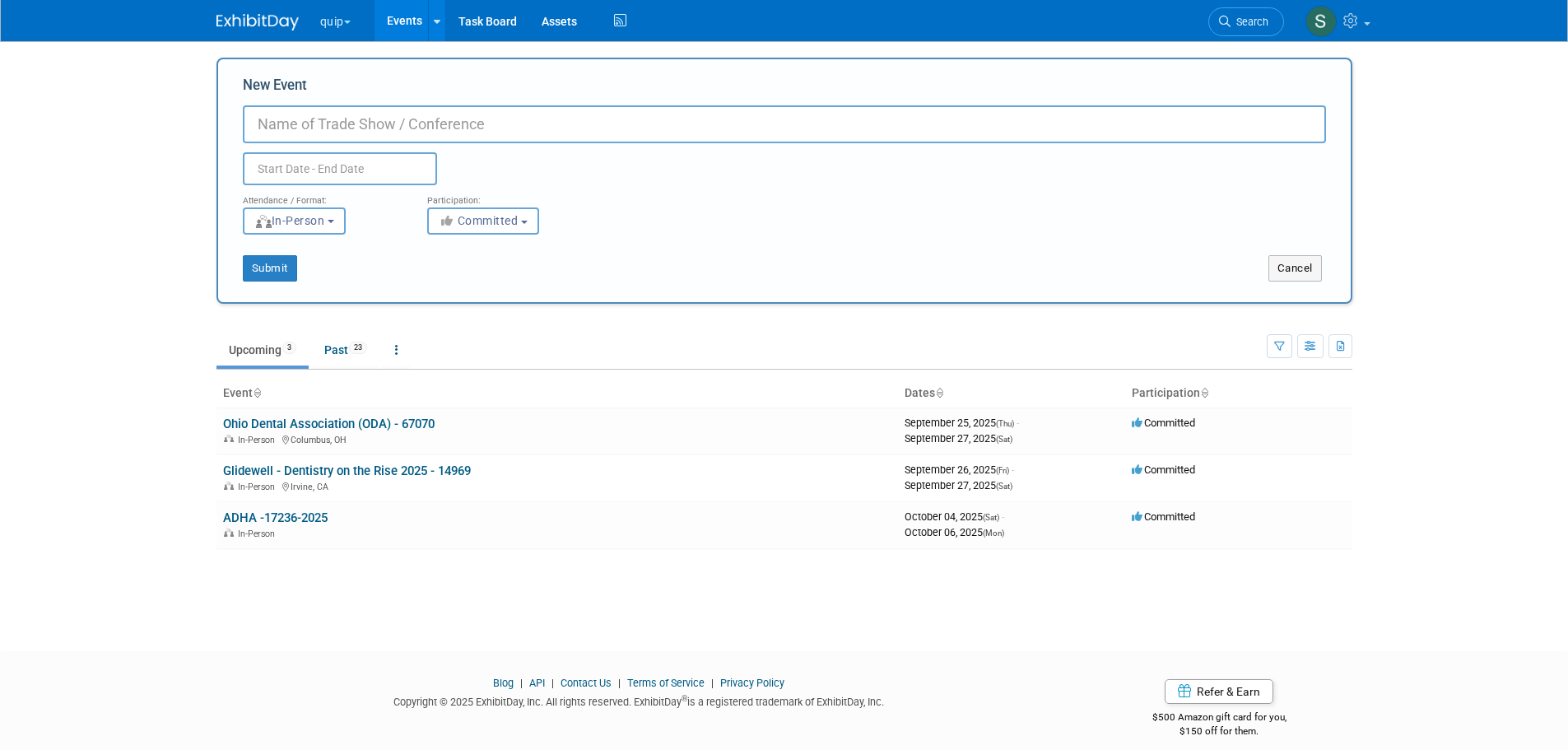 click on "New Event" at bounding box center (784, 124) 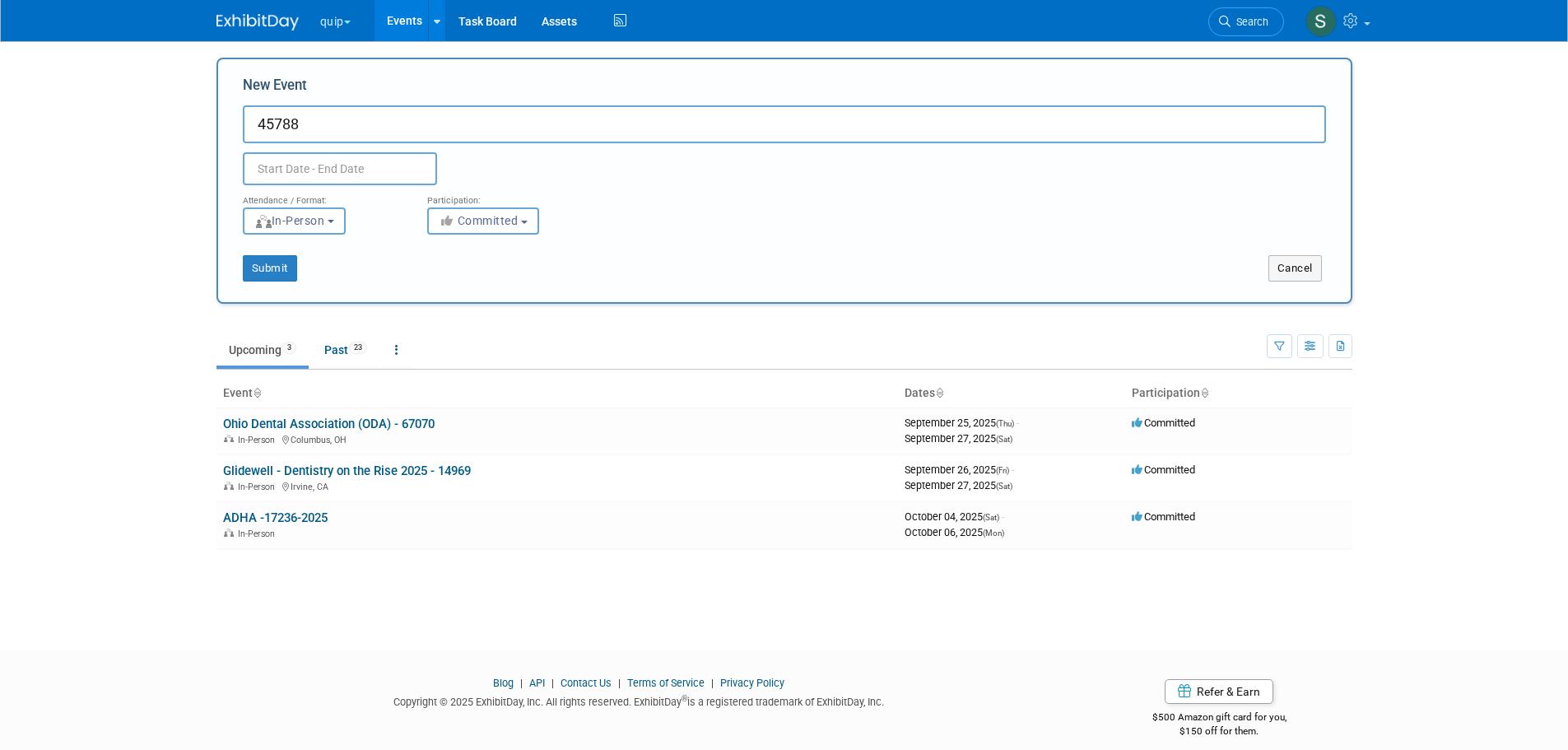 type on "45788" 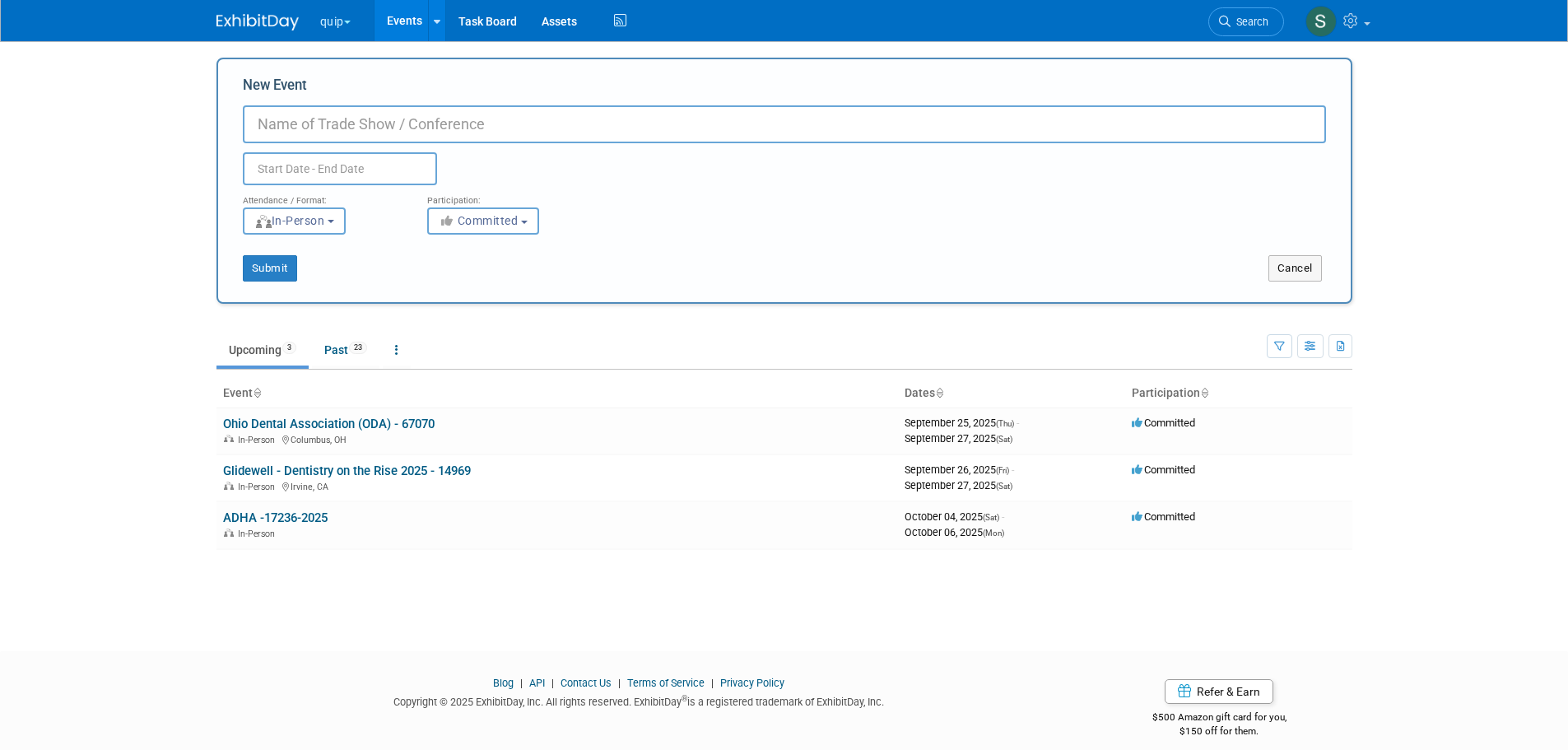 paste on "[NUMBER]-[NUMBER]-[TEXT] to [CITY]" 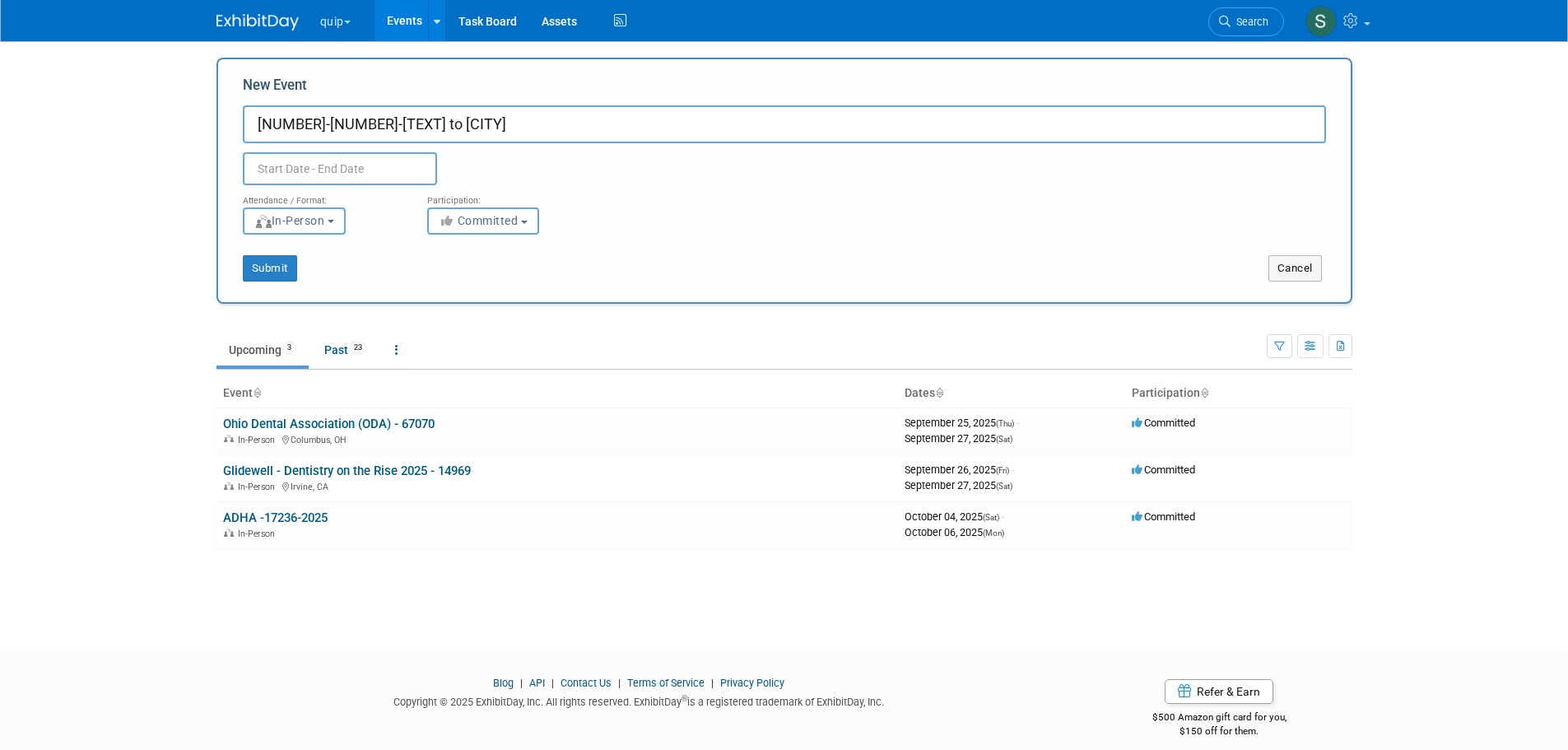 type on "[NUMBER]-[NUMBER]-[TEXT] to [CITY]" 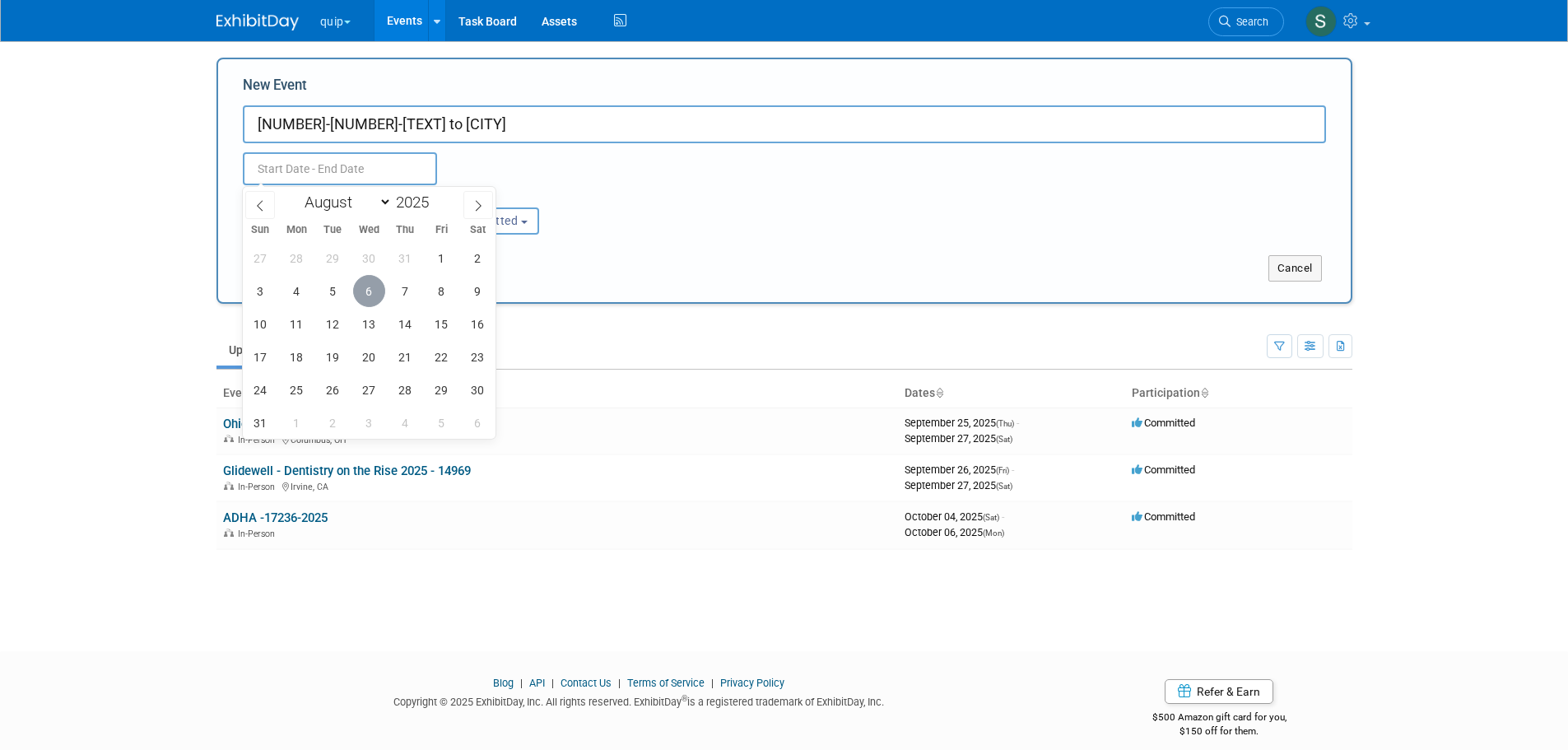 click on "6" at bounding box center [369, 291] 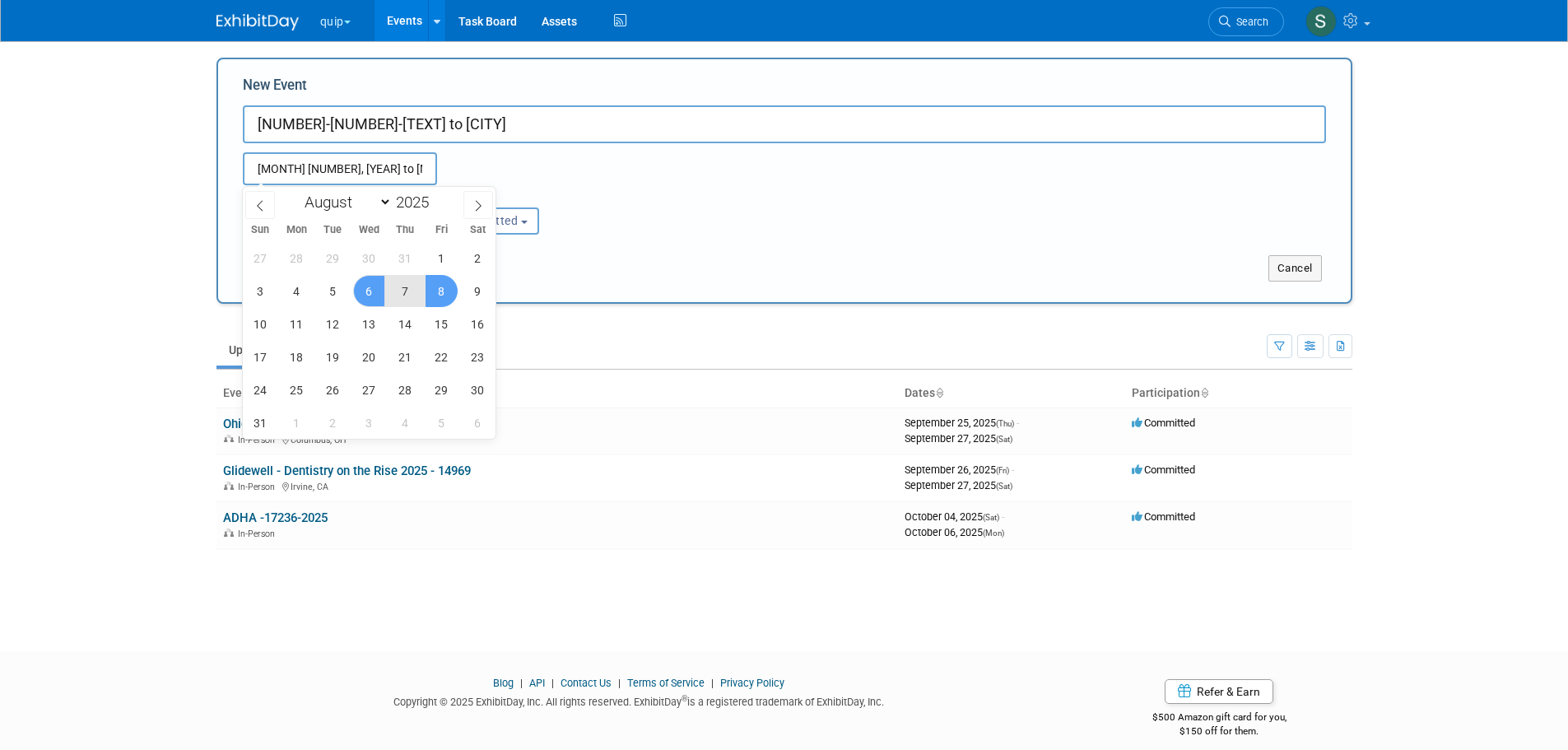 click on "8" at bounding box center [441, 291] 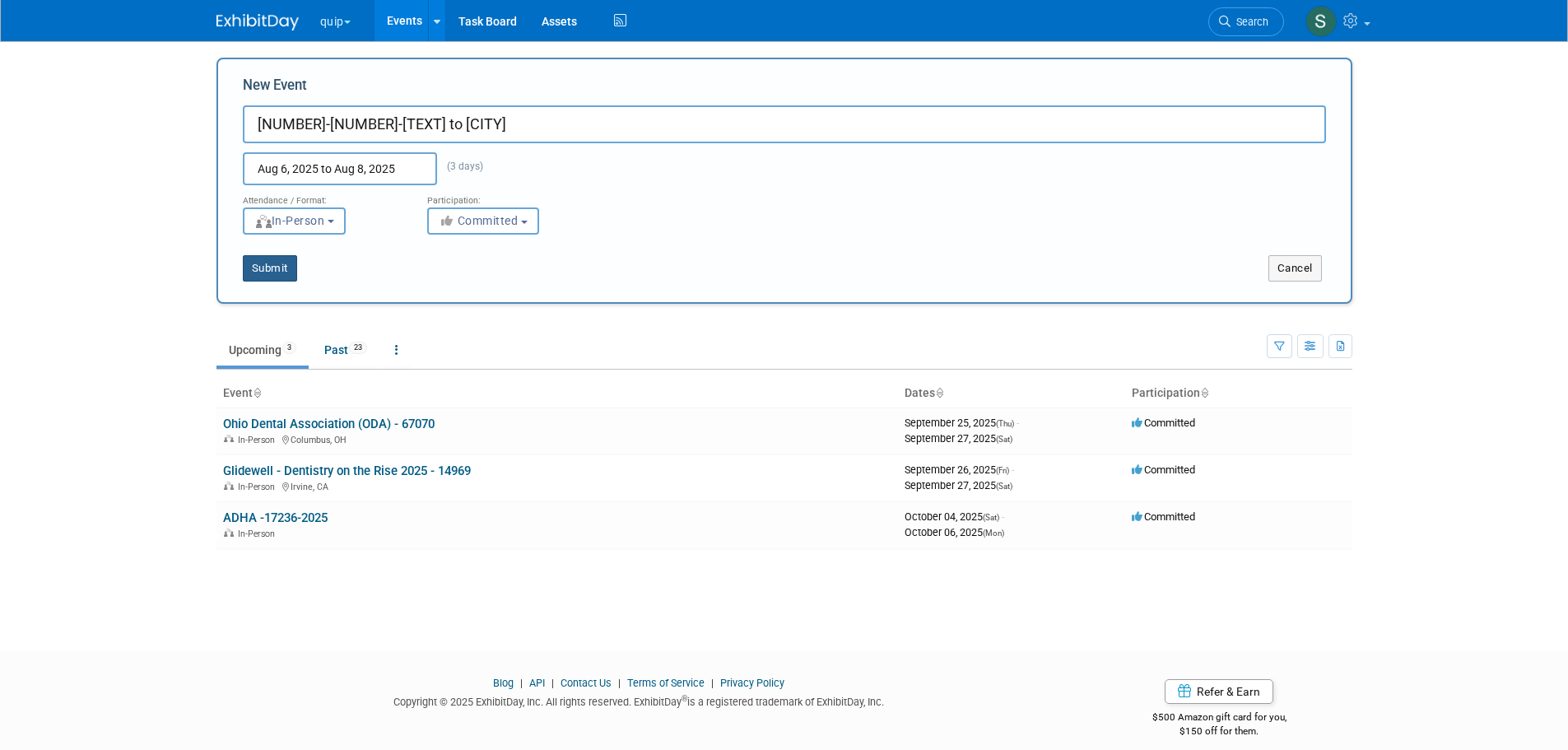 click on "Submit" at bounding box center [270, 268] 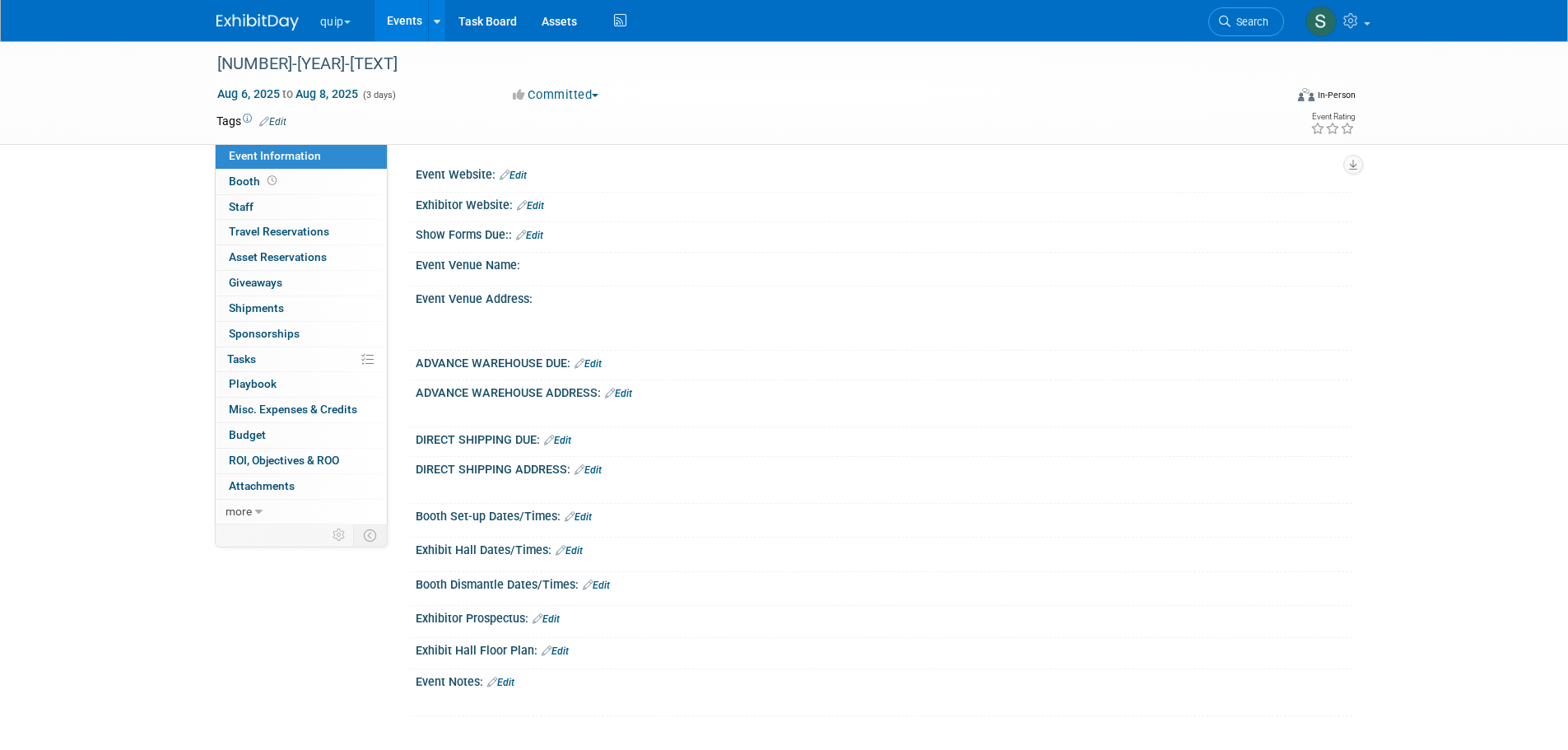 scroll, scrollTop: 0, scrollLeft: 0, axis: both 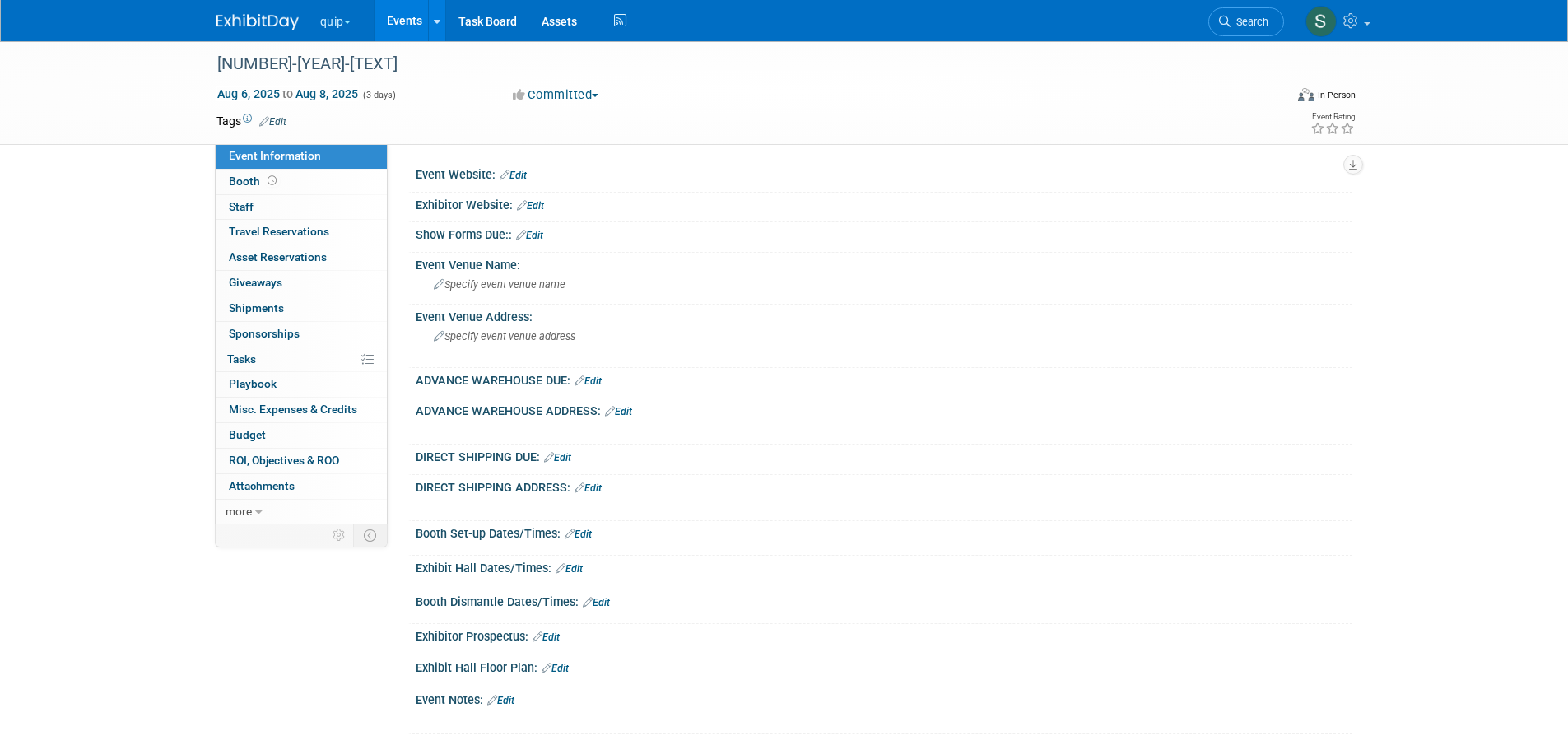 click on "Asset Reservations 0" at bounding box center [277, 257] 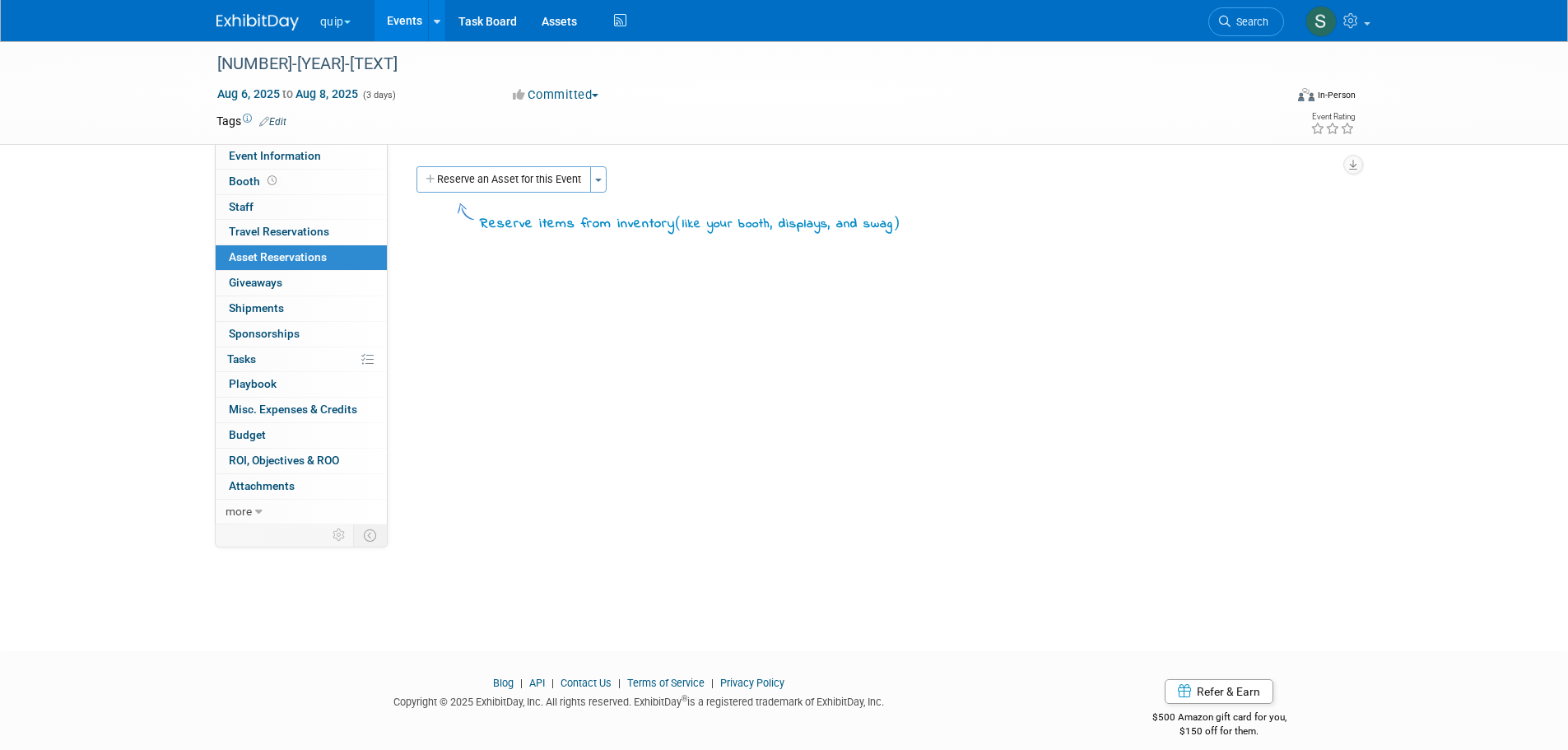 click on "Event Information" at bounding box center [275, 156] 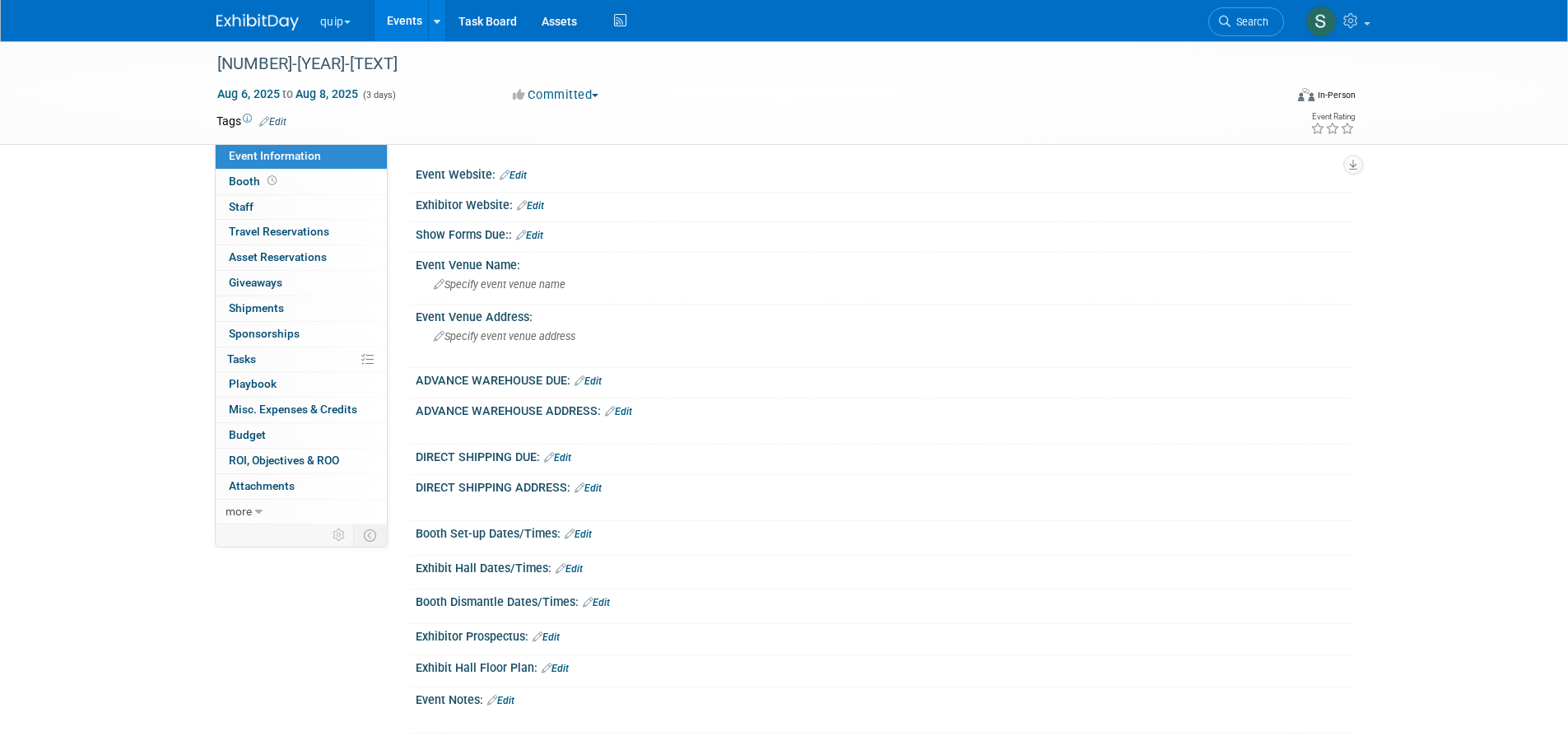 click on "Specify event venue address" at bounding box center [611, 342] 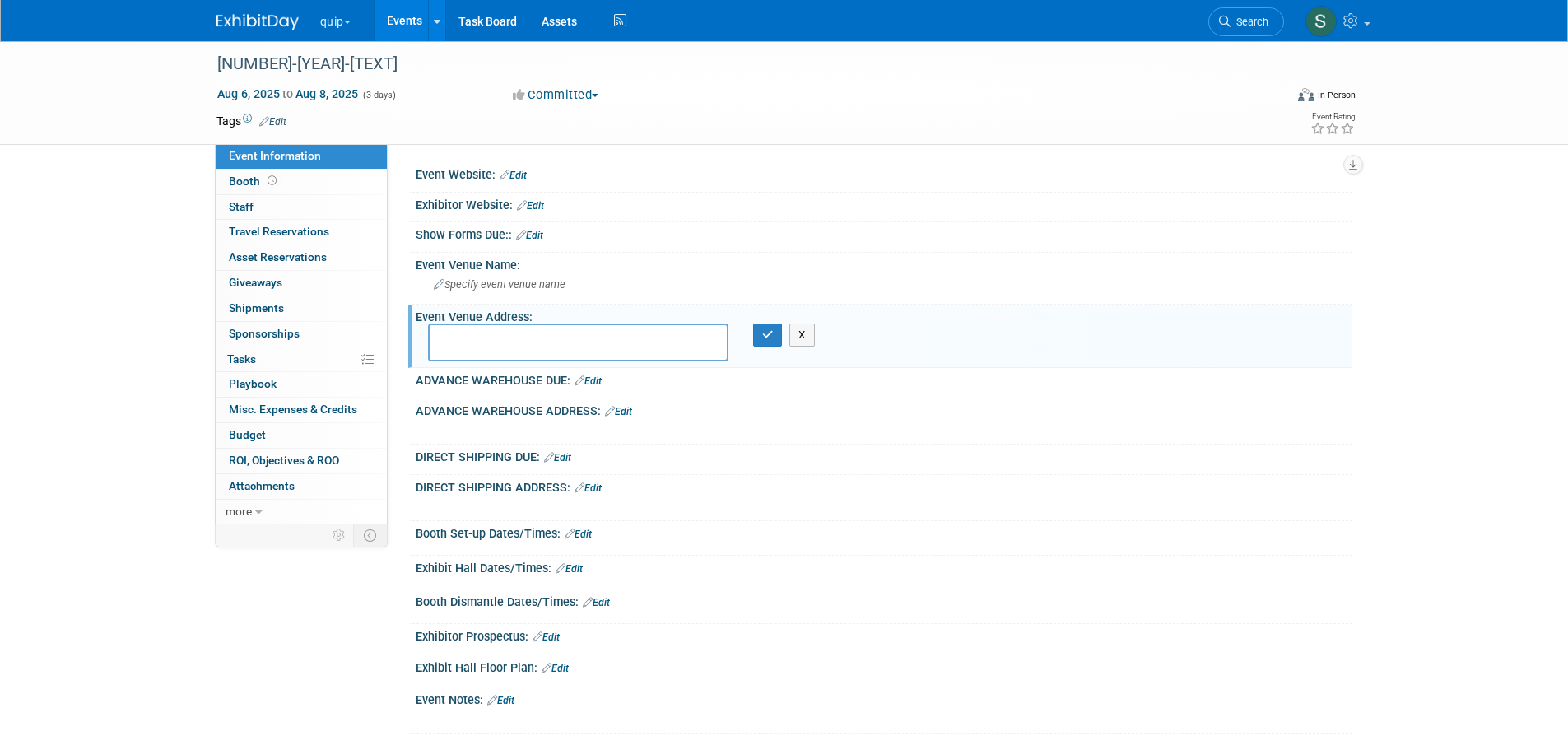 click at bounding box center (578, 342) 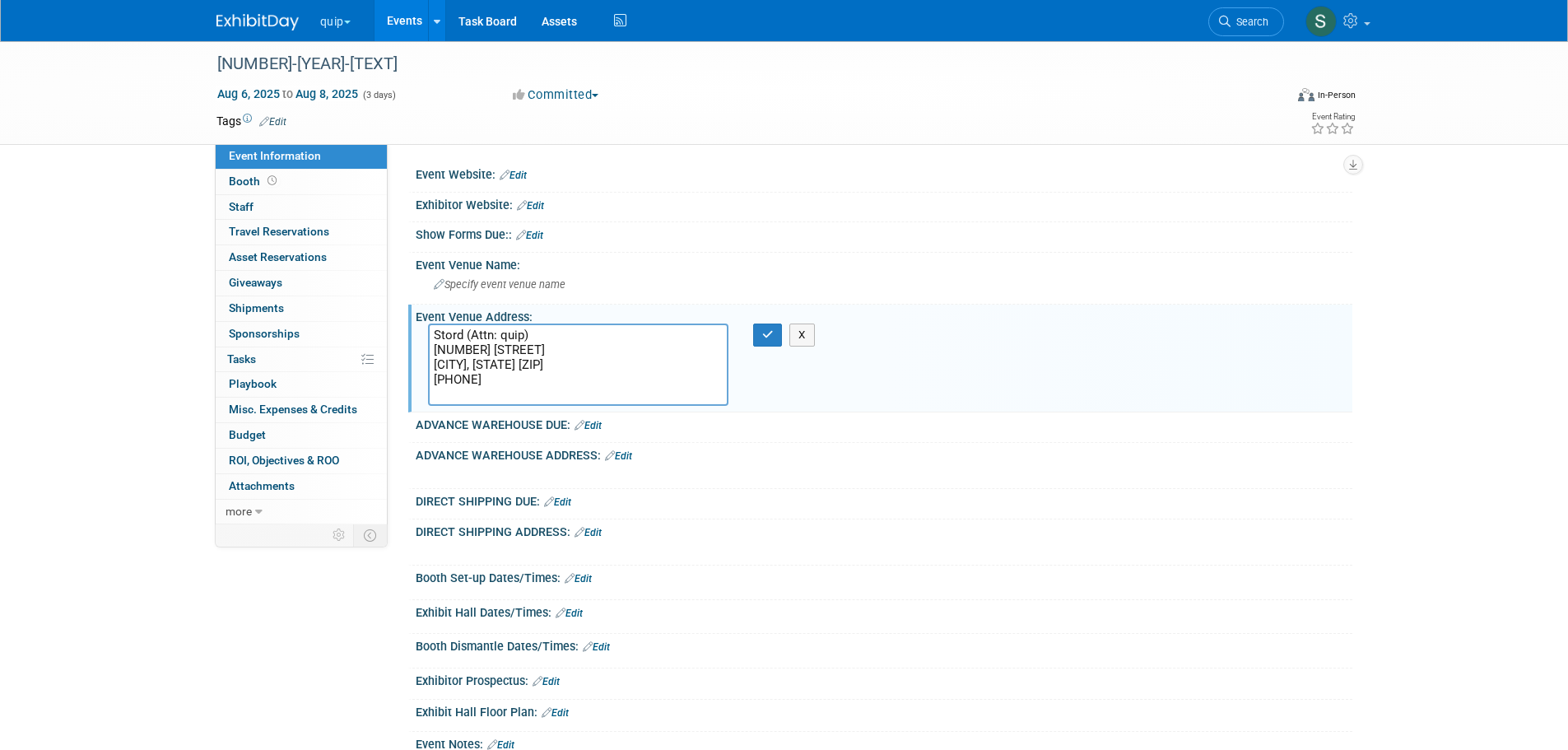 type on "Stord (Attn: quip)
2225 W Cheyenne Avenue
North Las Vegas, NV 89032
9172000506" 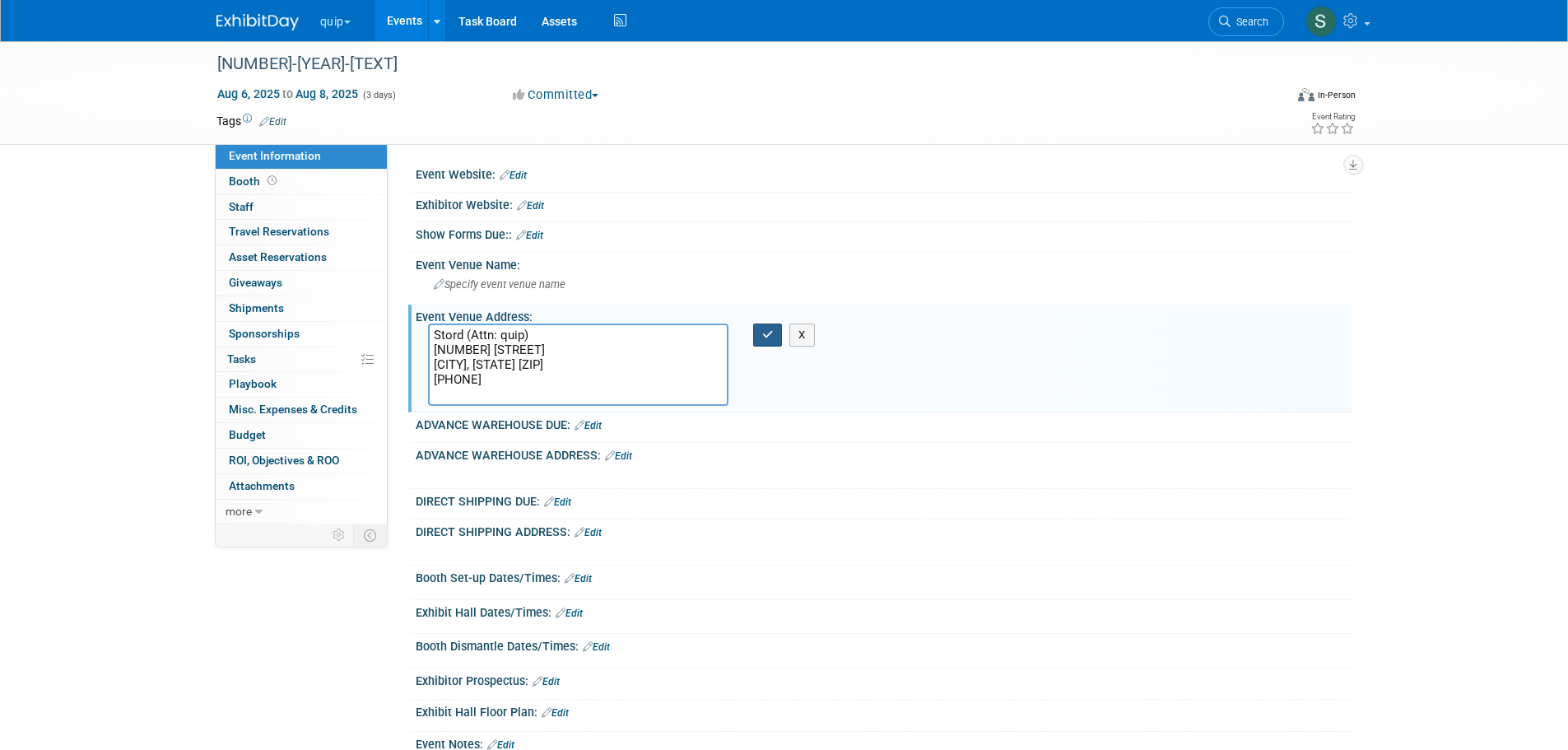 click at bounding box center (768, 334) 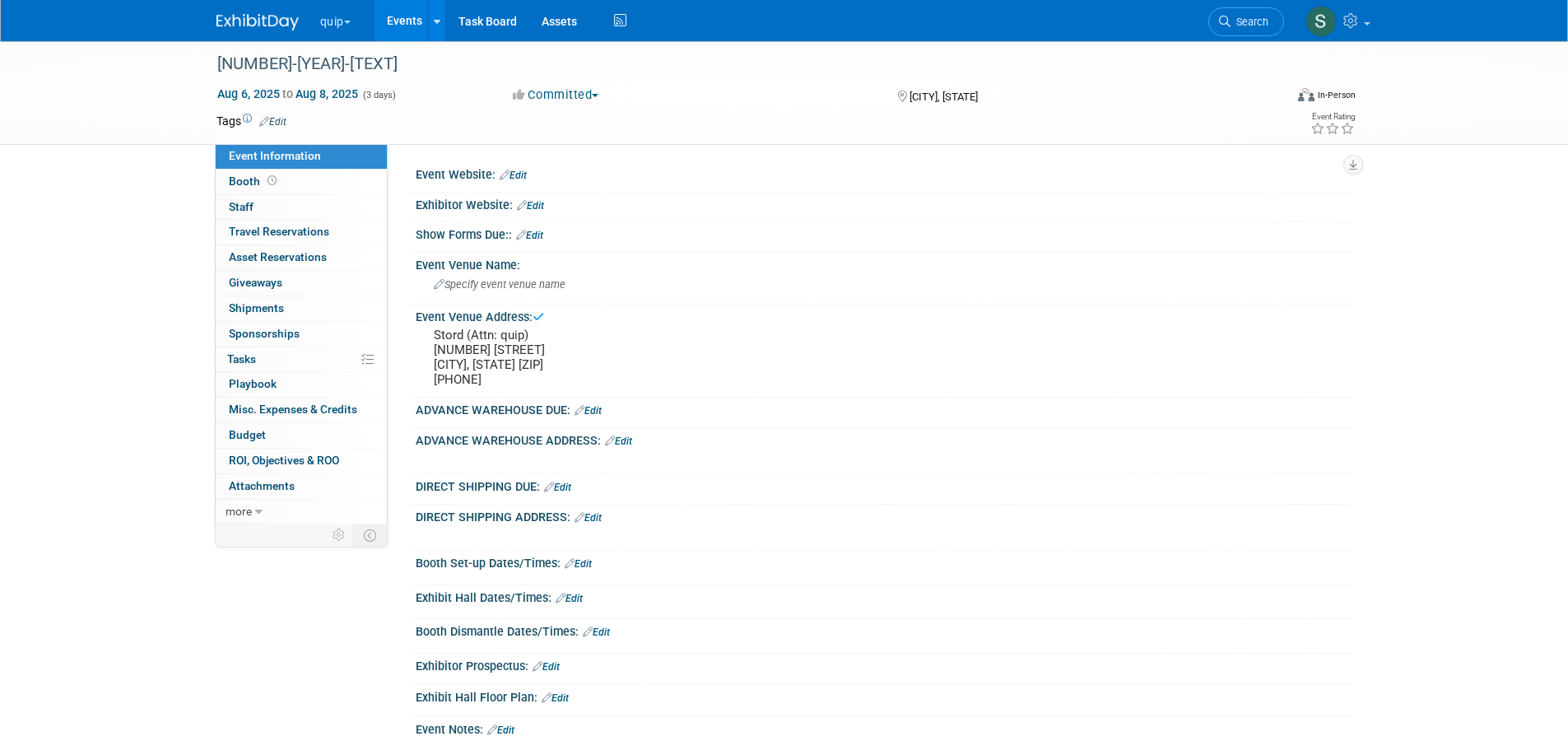 scroll, scrollTop: 191, scrollLeft: 0, axis: vertical 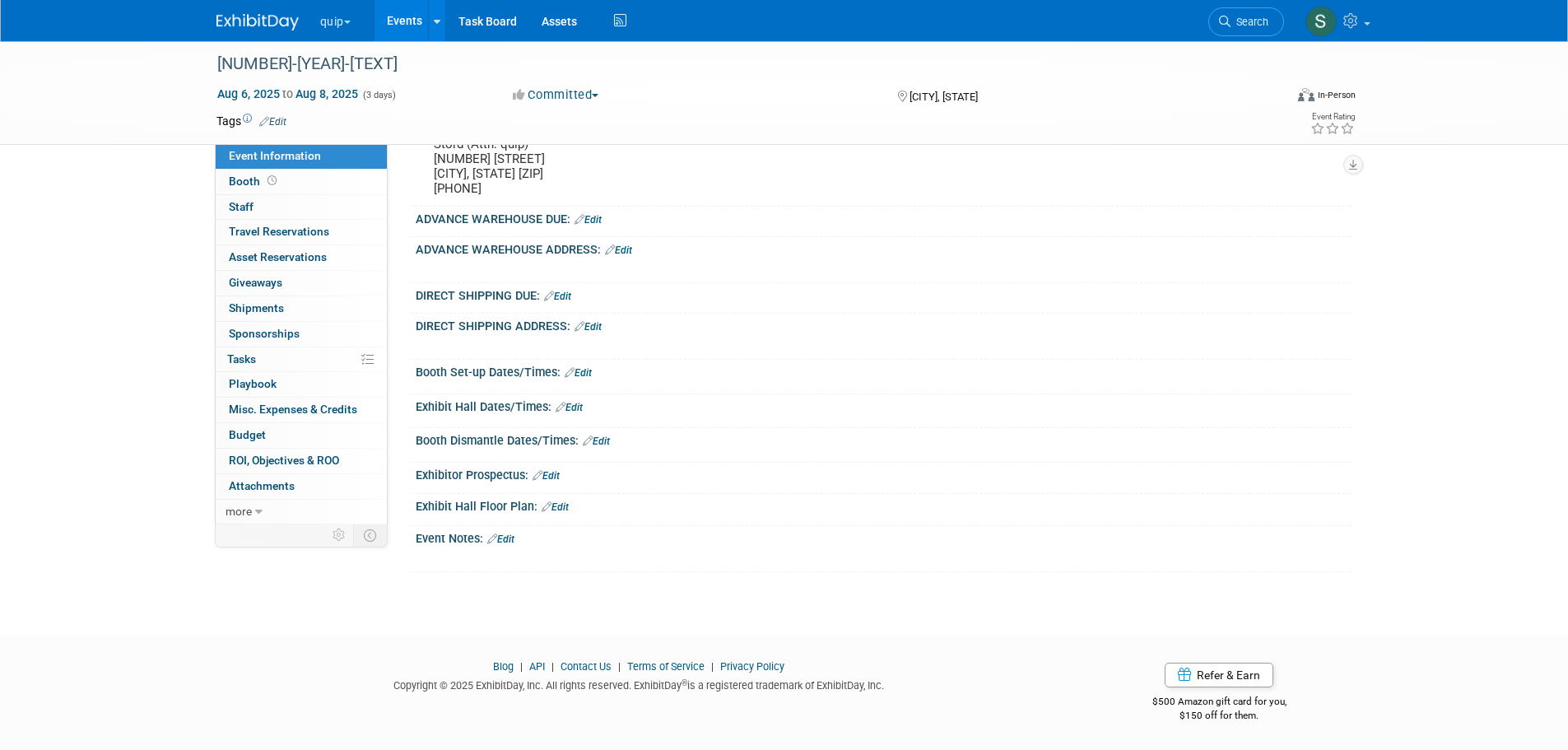 click on "Edit" at bounding box center [500, 539] 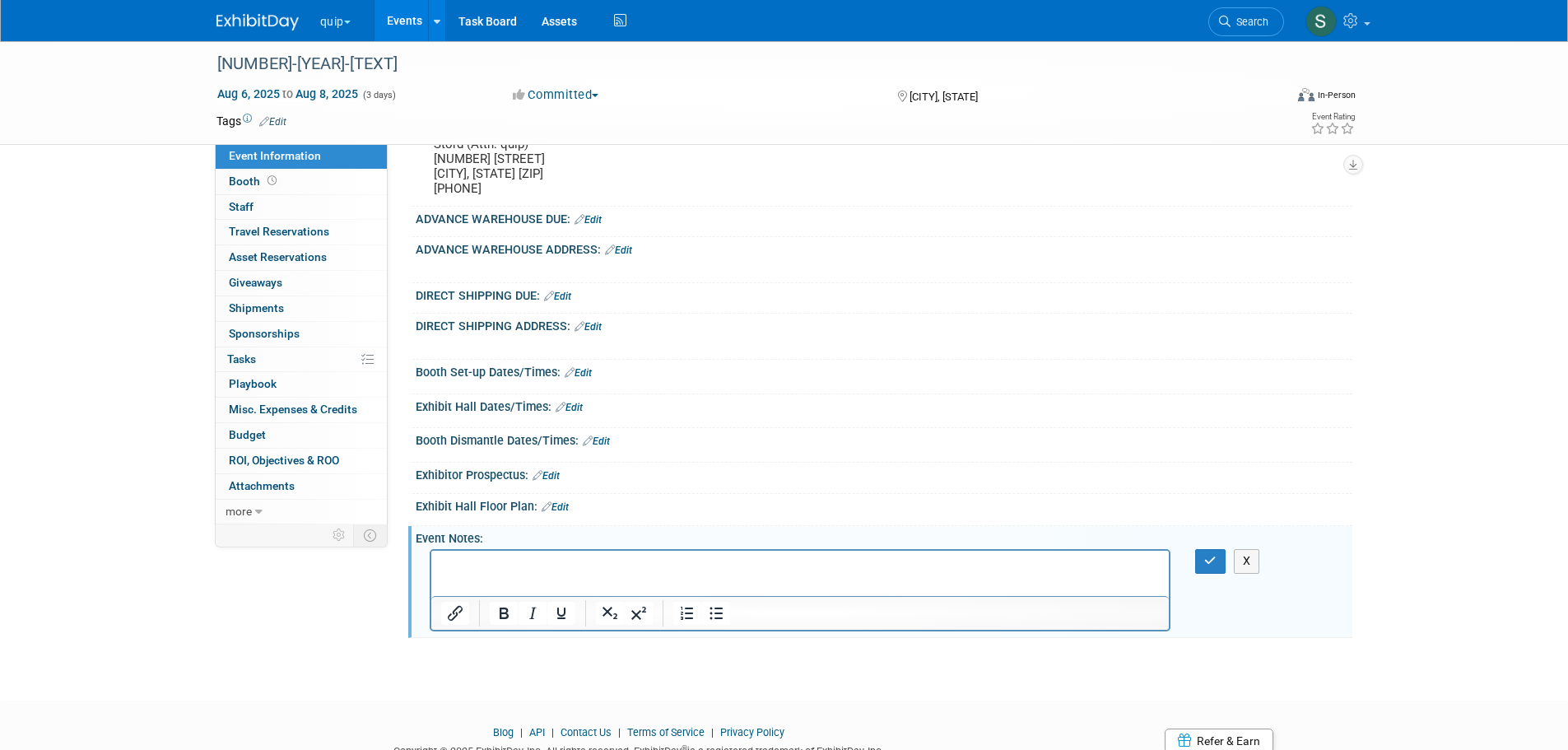 scroll, scrollTop: 0, scrollLeft: 0, axis: both 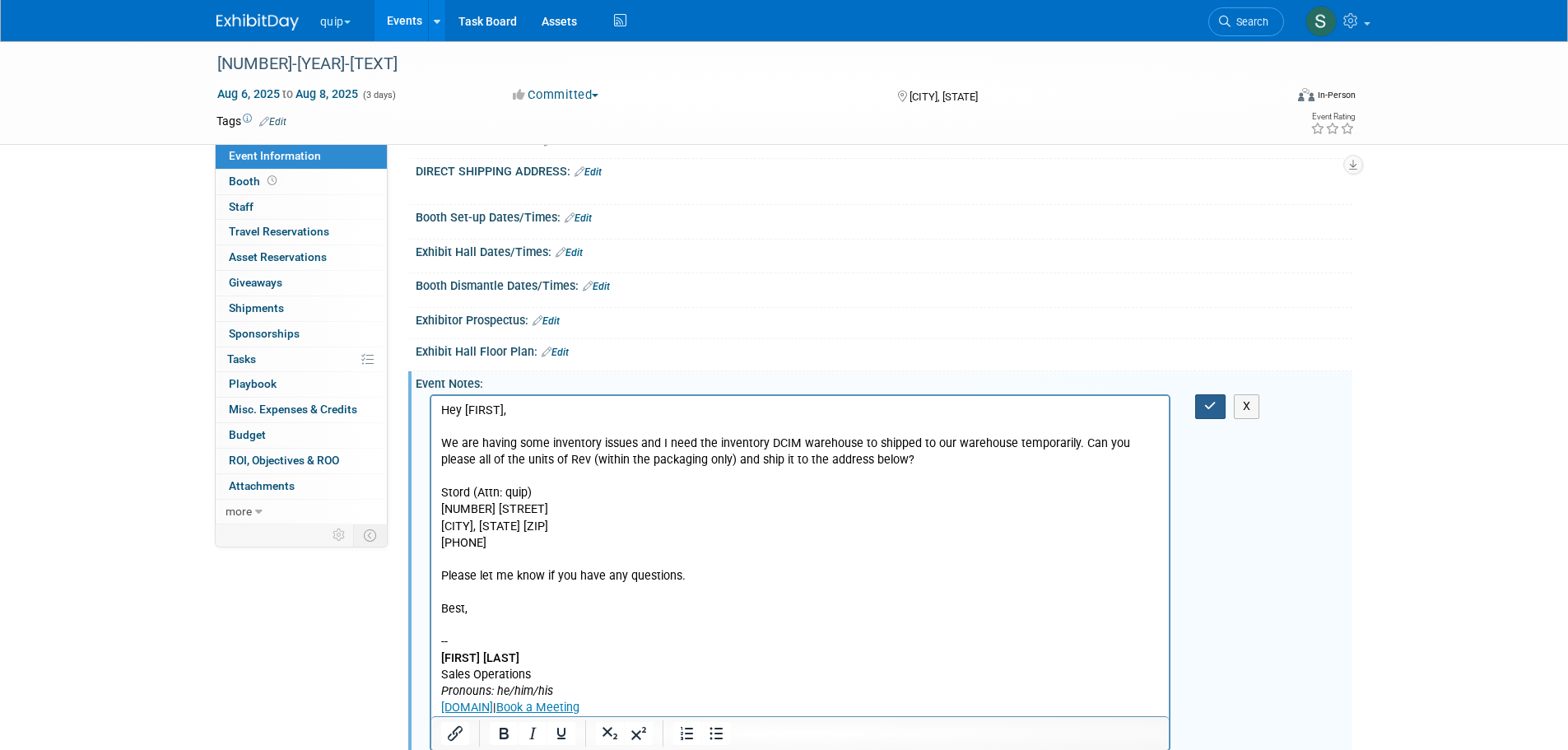 click at bounding box center (1210, 406) 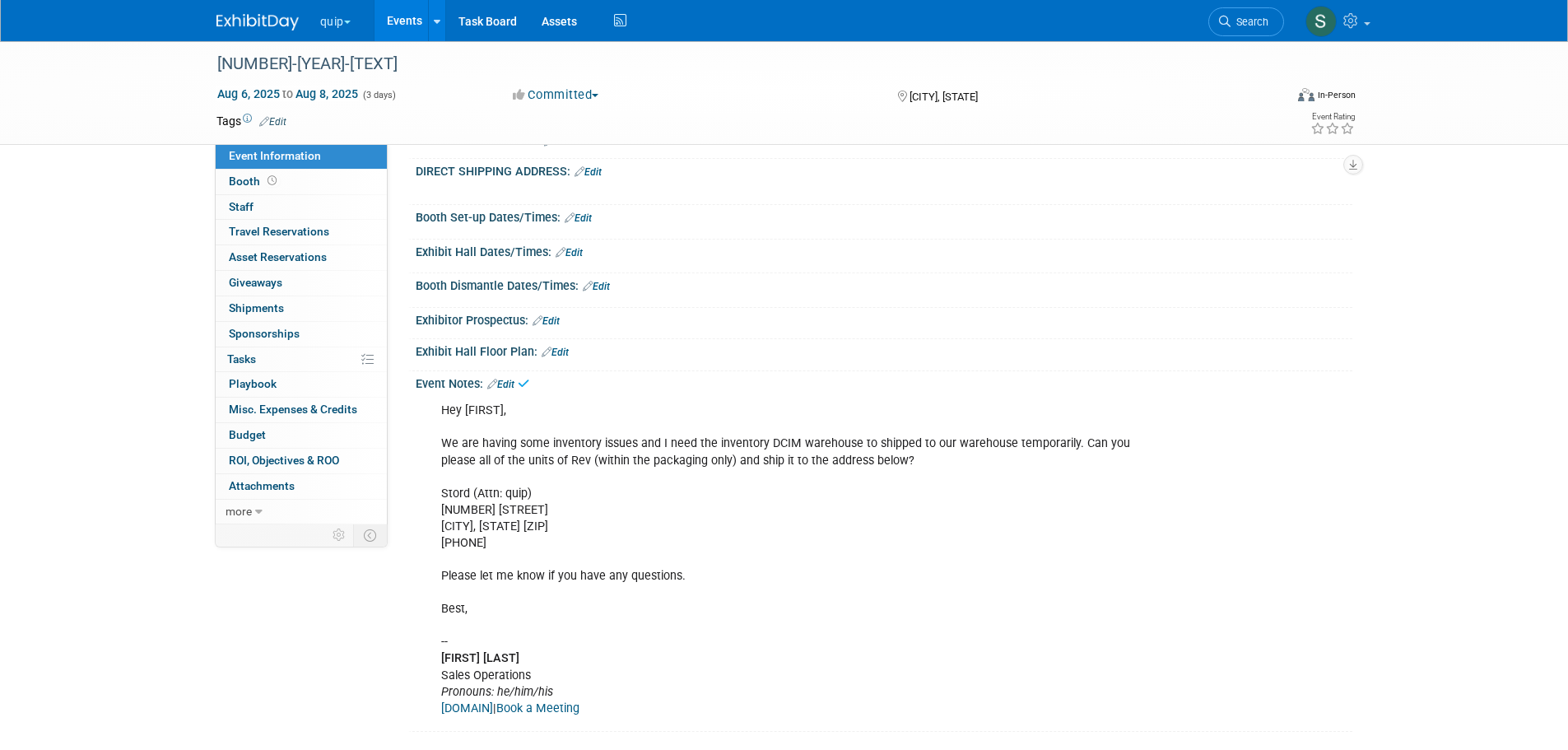 click on "0
Asset Reservations 0" at bounding box center (301, 258) 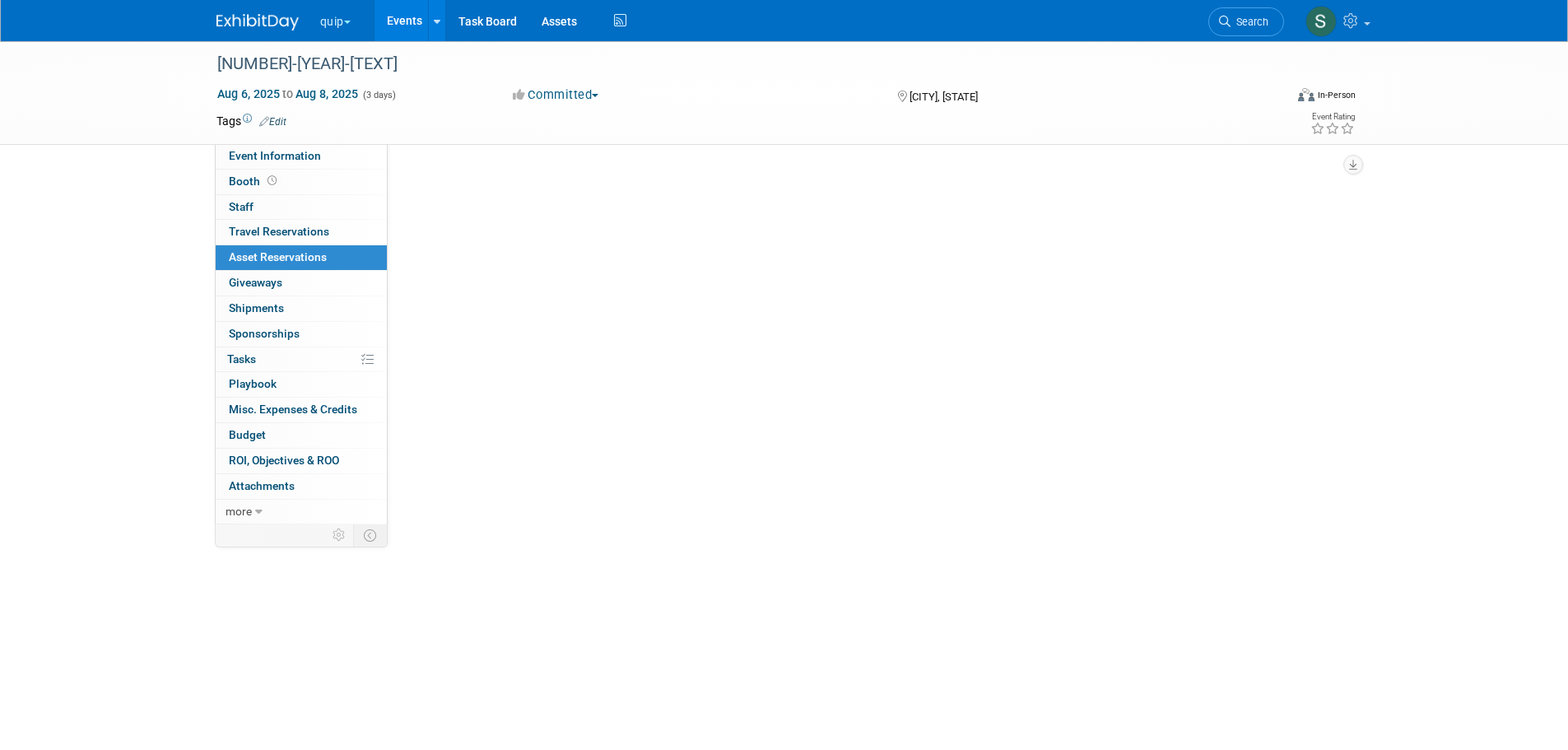 scroll, scrollTop: 0, scrollLeft: 0, axis: both 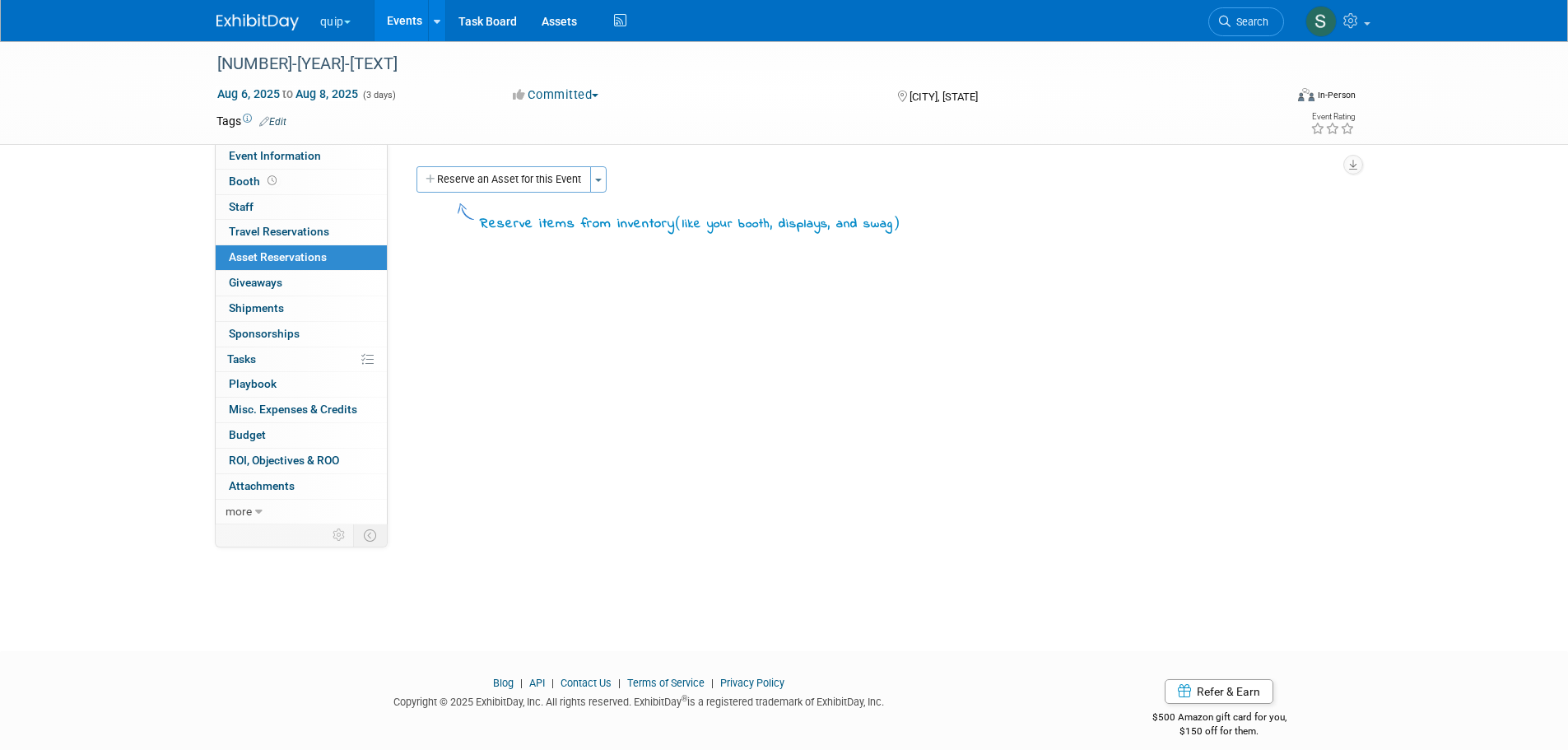 click on "Reserve an Asset for this Event" at bounding box center (504, 179) 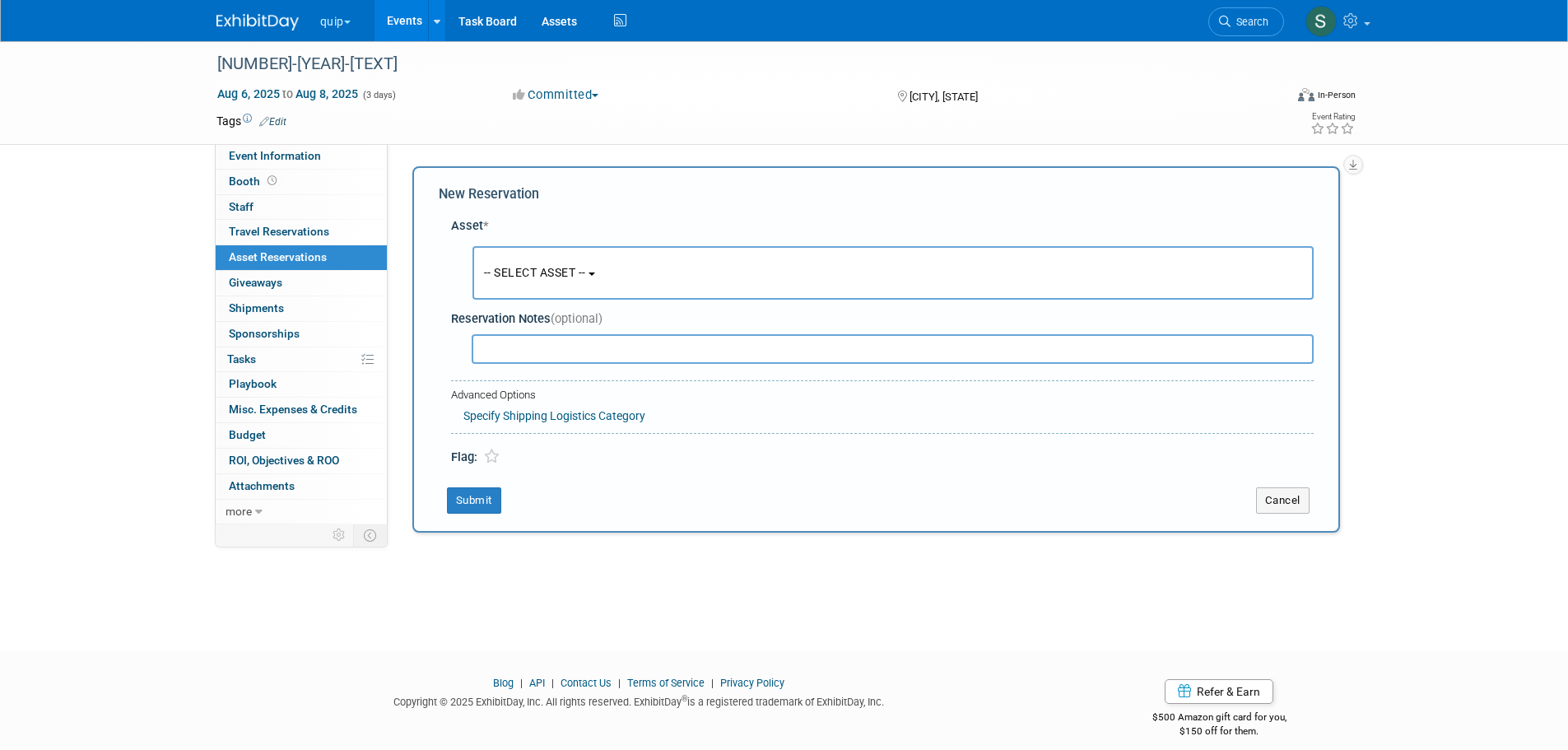 scroll, scrollTop: 16, scrollLeft: 0, axis: vertical 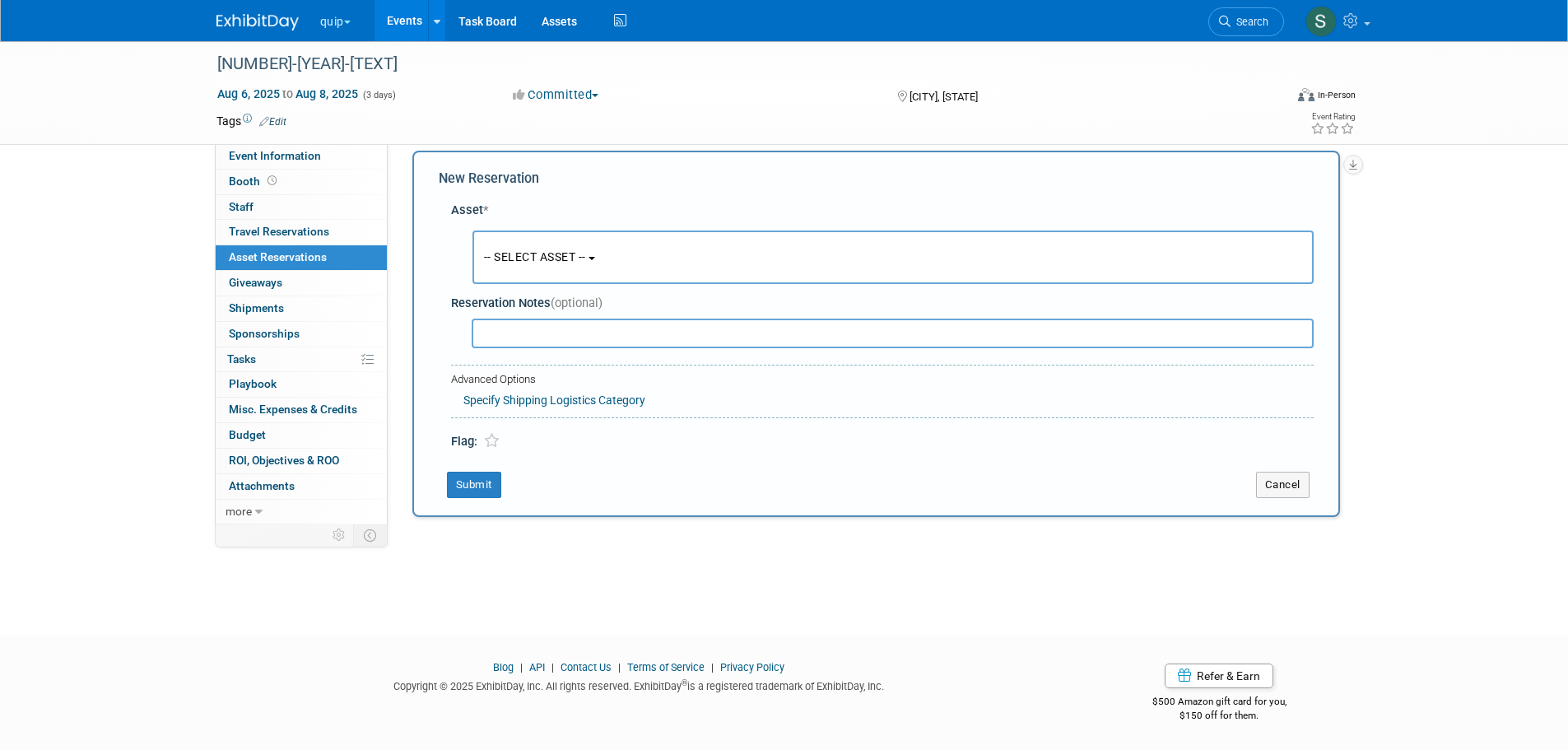 click on "-- SELECT ASSET --" at bounding box center (535, 257) 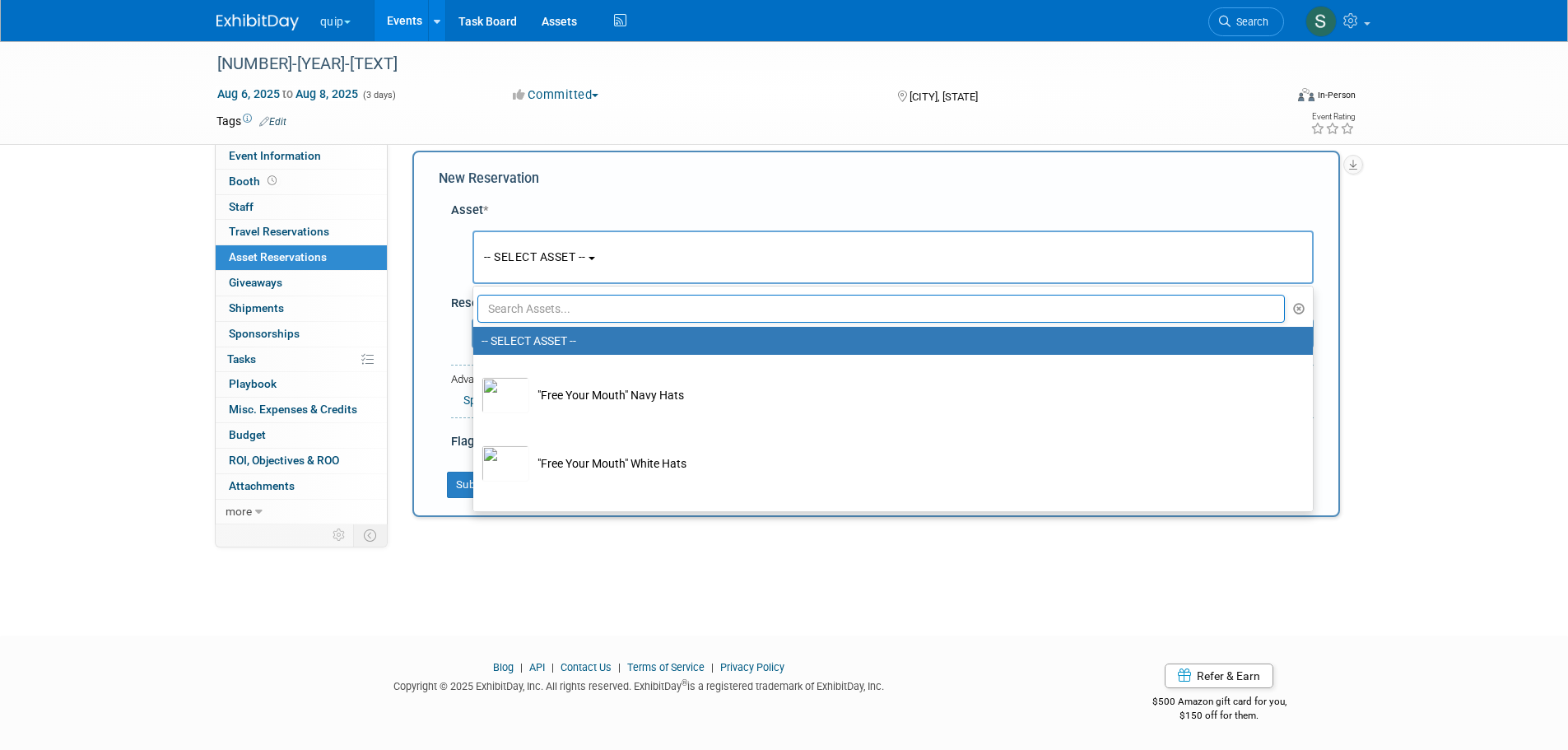 click at bounding box center [882, 309] 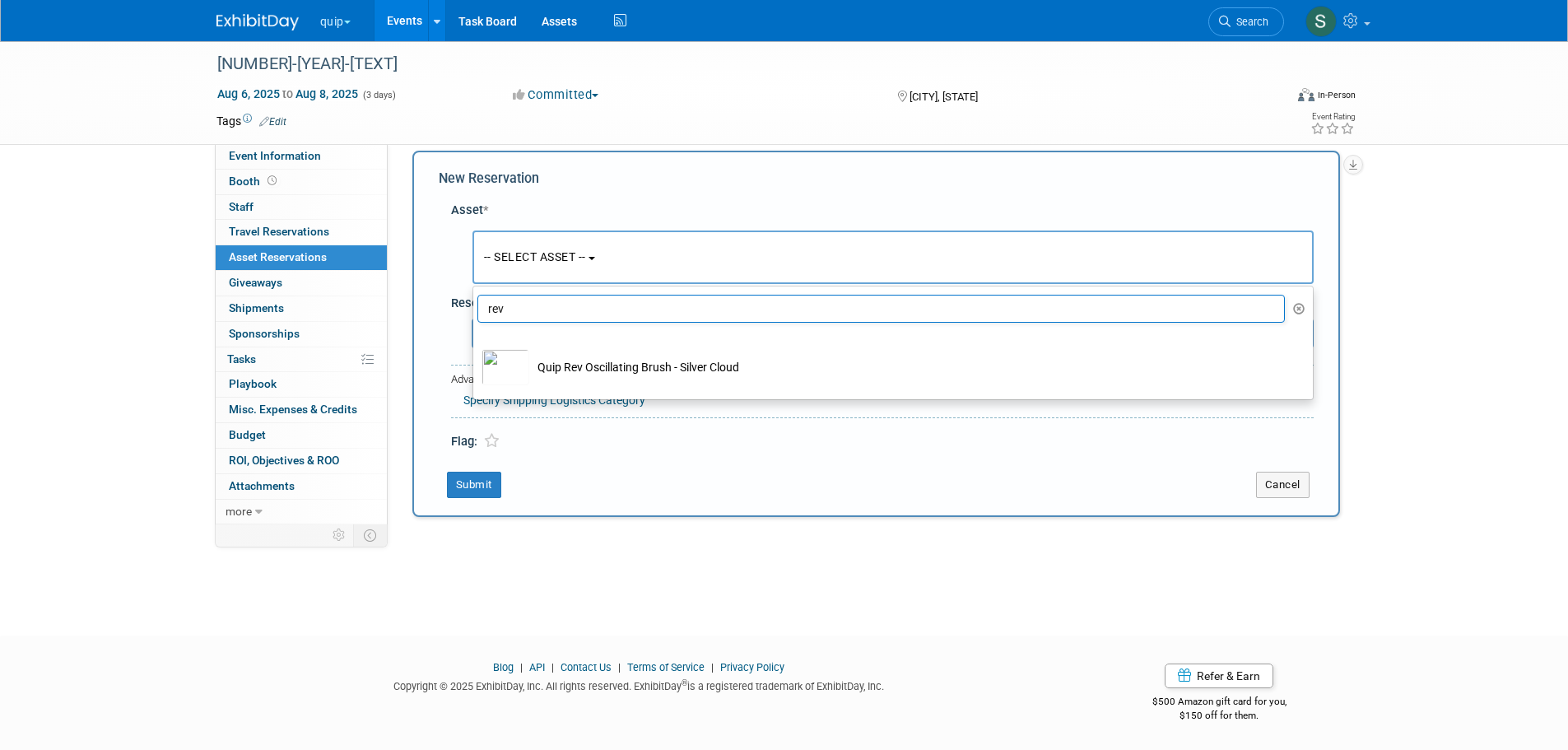 type on "rev" 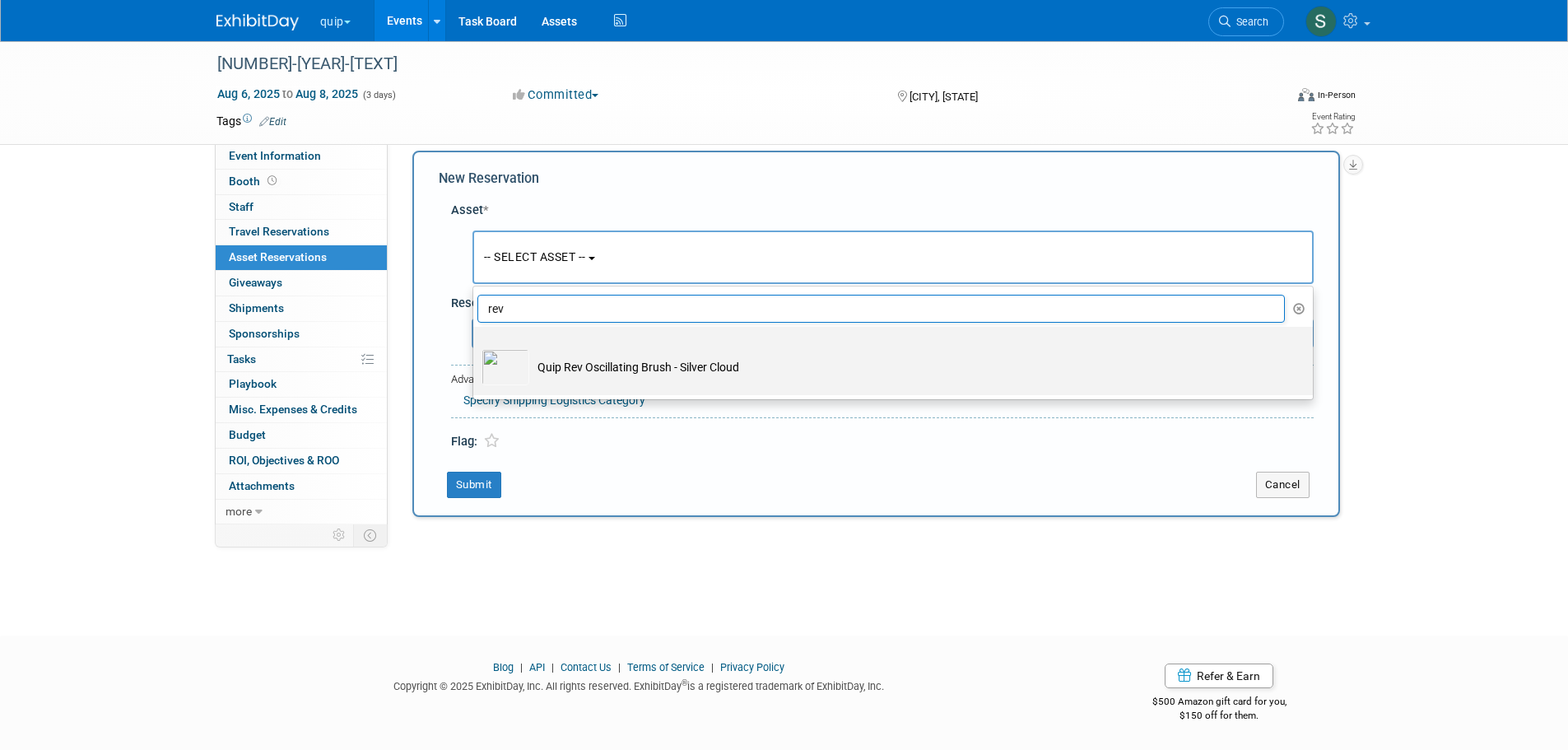 click on "Quip Rev Oscillating Brush - Silver Cloud" at bounding box center [905, 367] 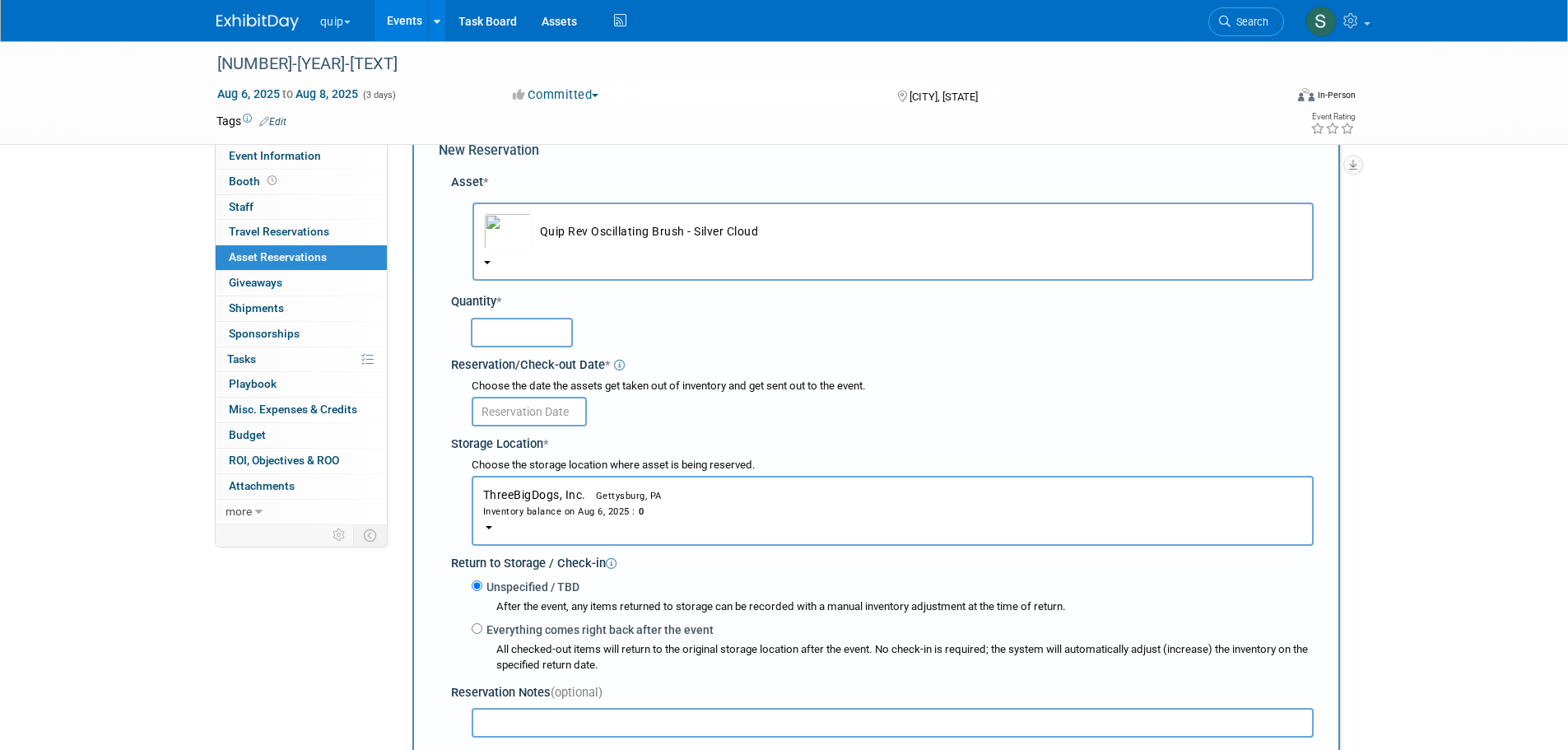 scroll, scrollTop: 43, scrollLeft: 0, axis: vertical 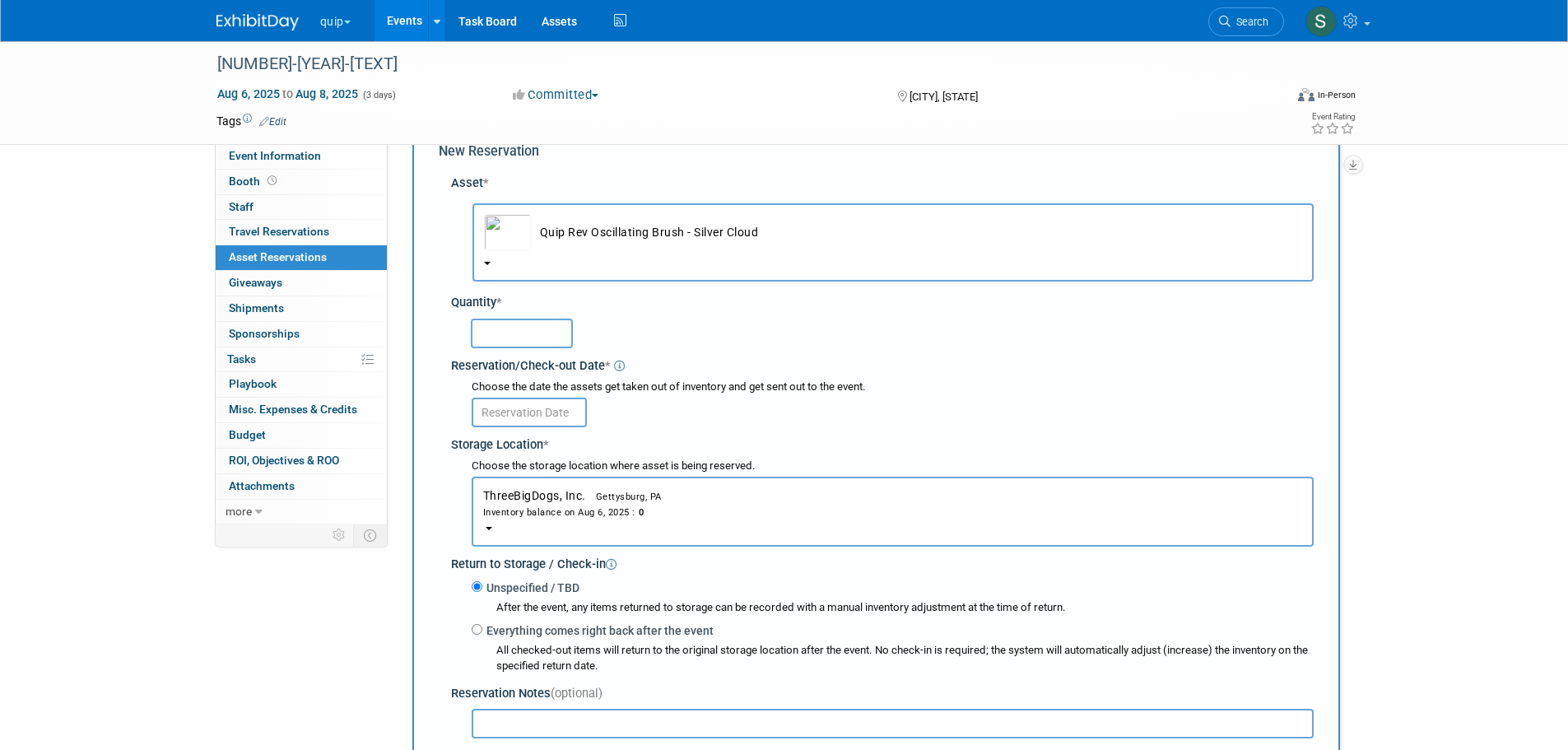 click at bounding box center (522, 333) 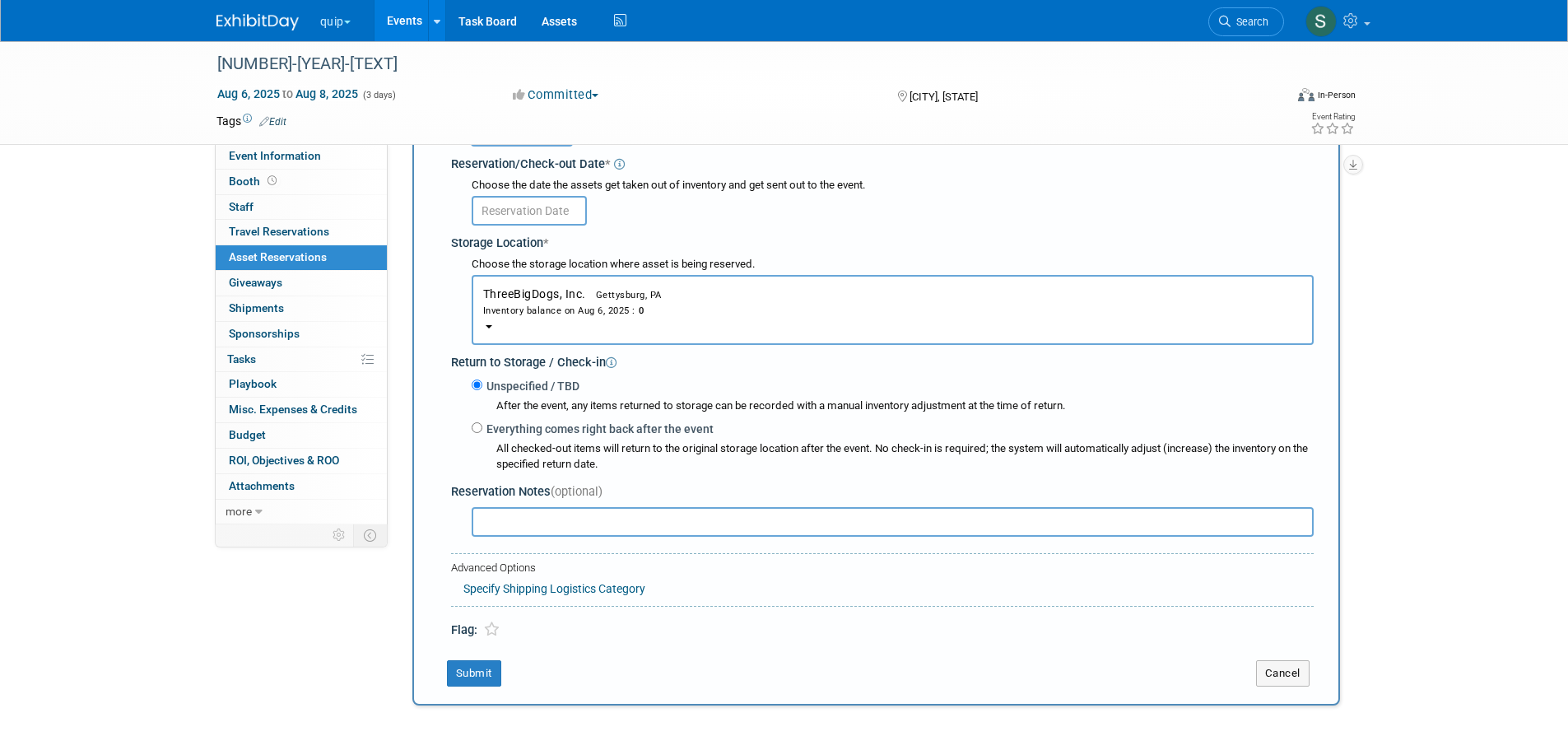 scroll, scrollTop: 290, scrollLeft: 0, axis: vertical 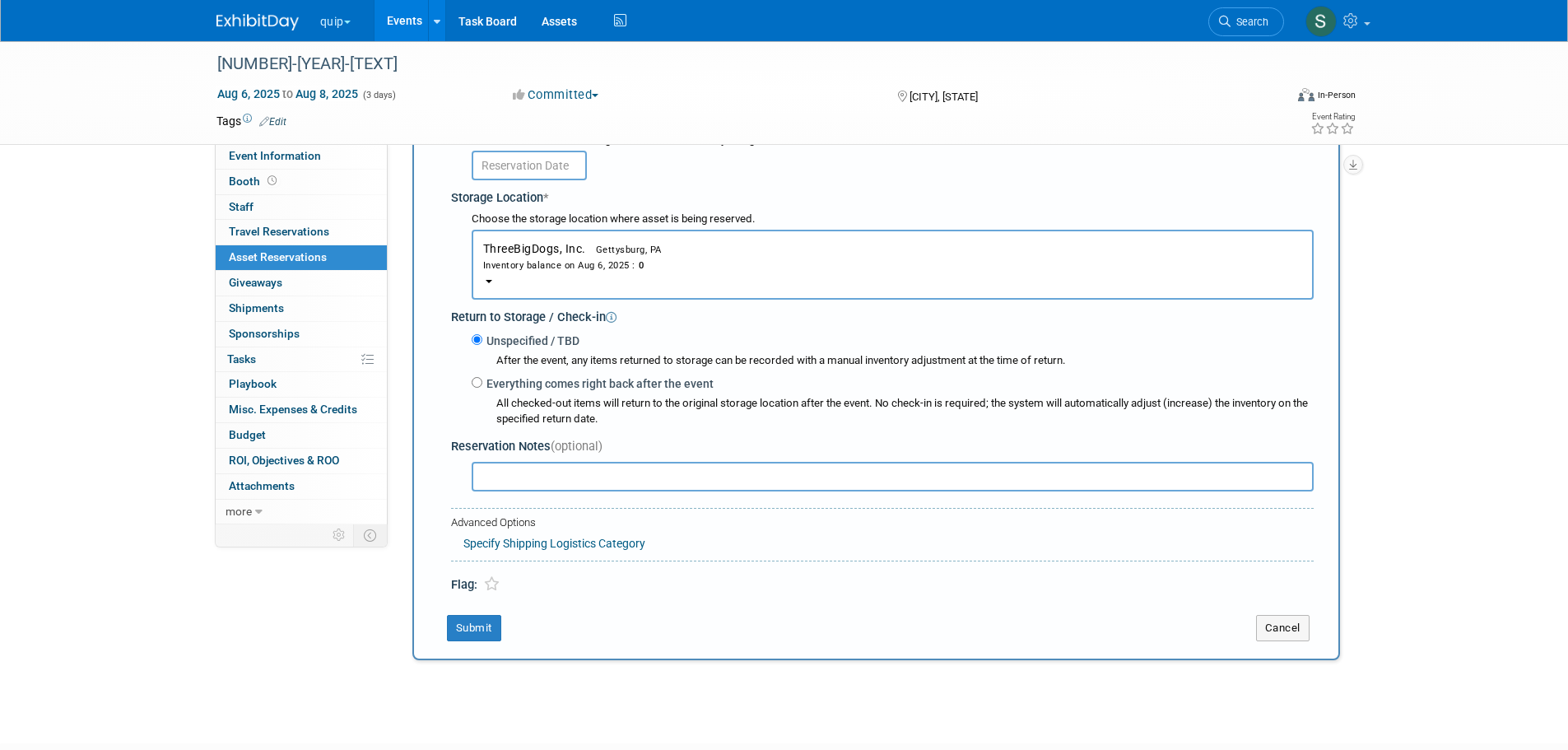 type on "100" 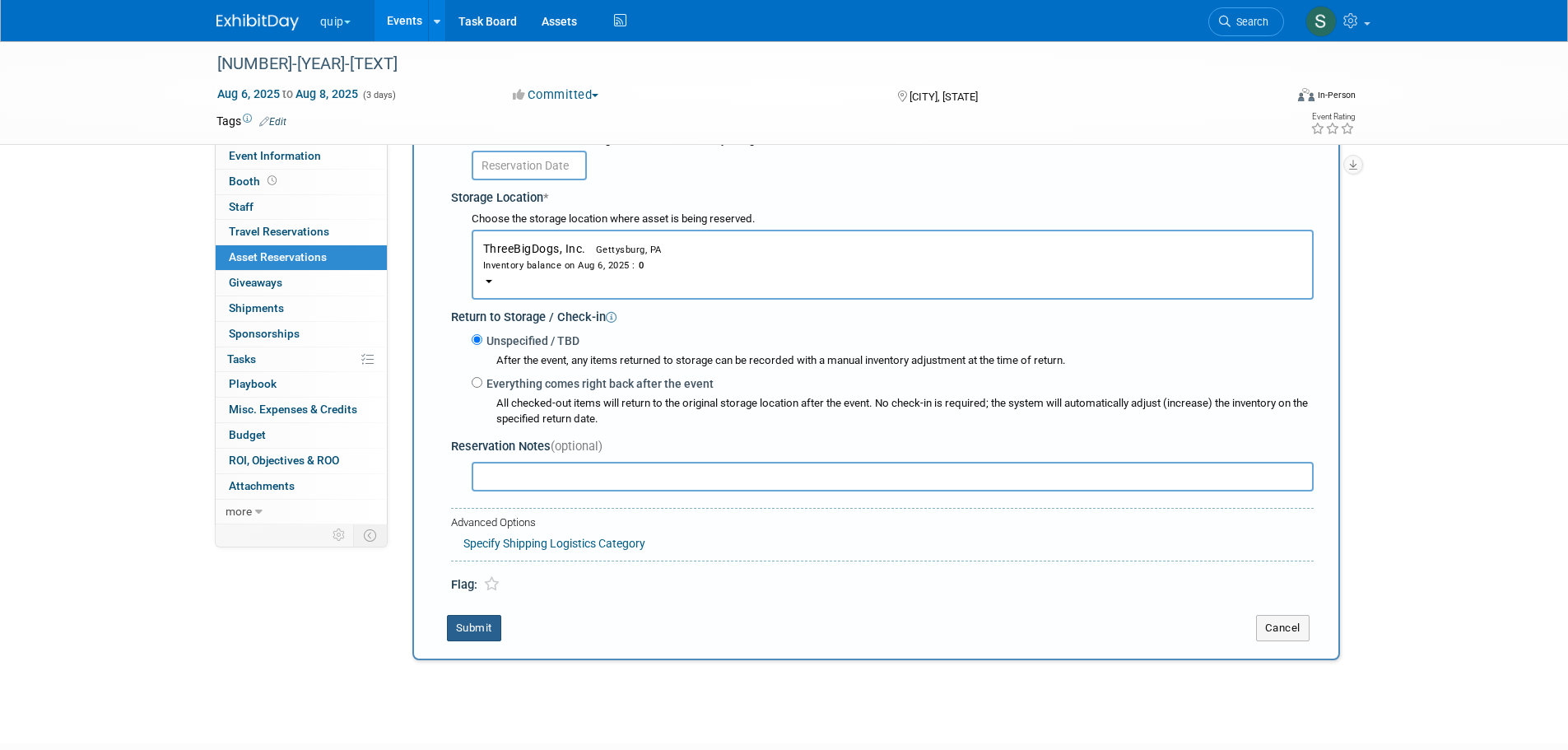 click on "Submit" at bounding box center [474, 628] 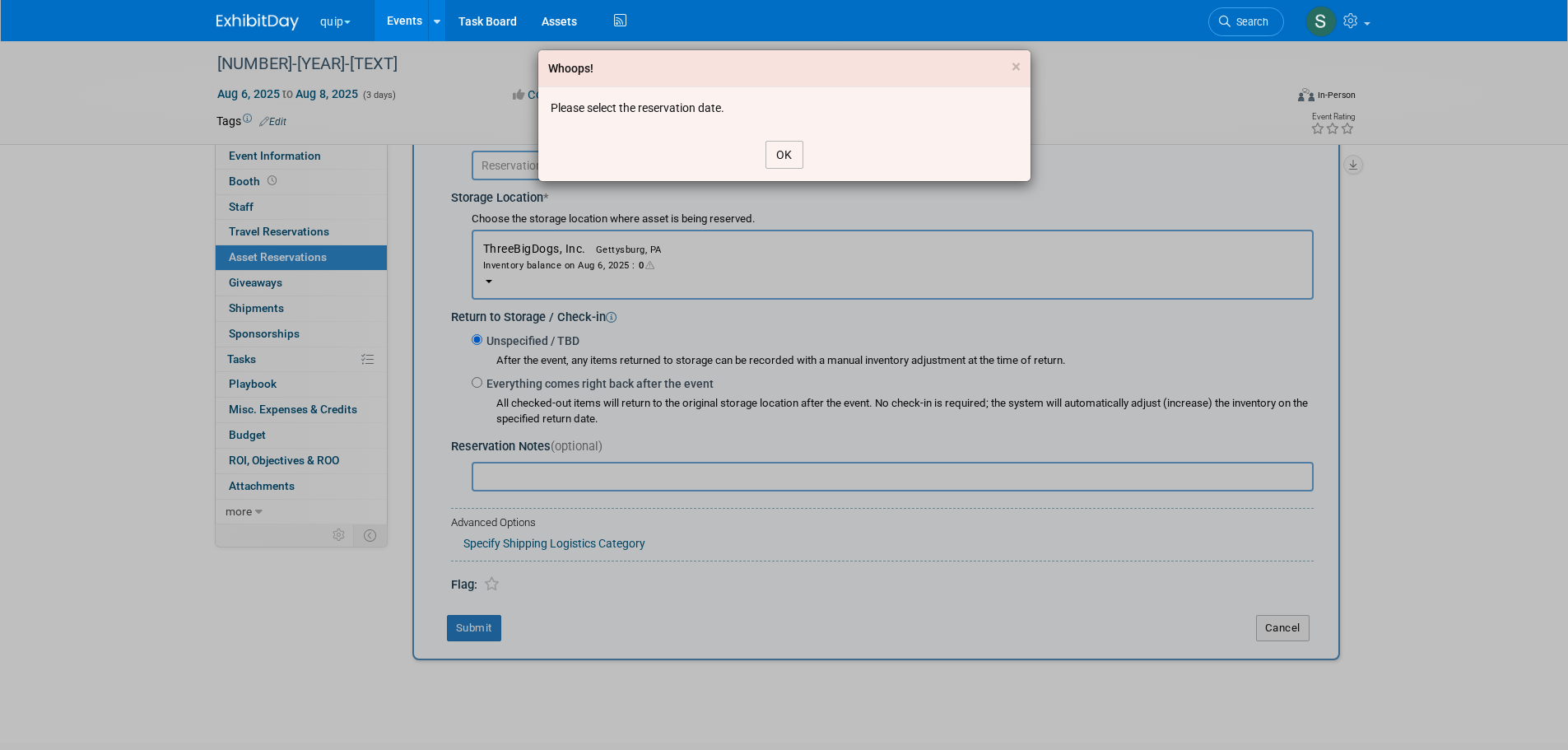 click on "OK" at bounding box center (784, 155) 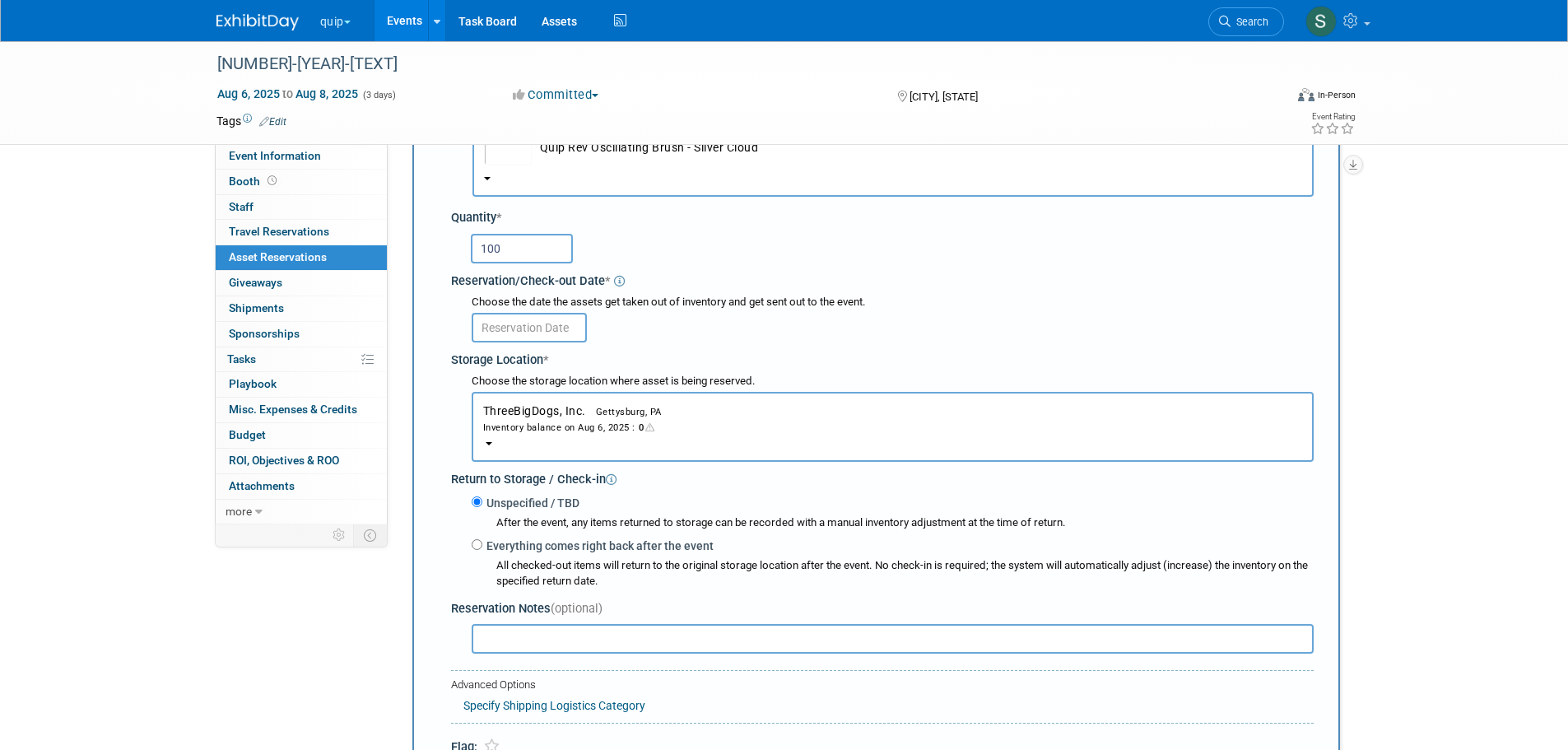 scroll, scrollTop: 125, scrollLeft: 0, axis: vertical 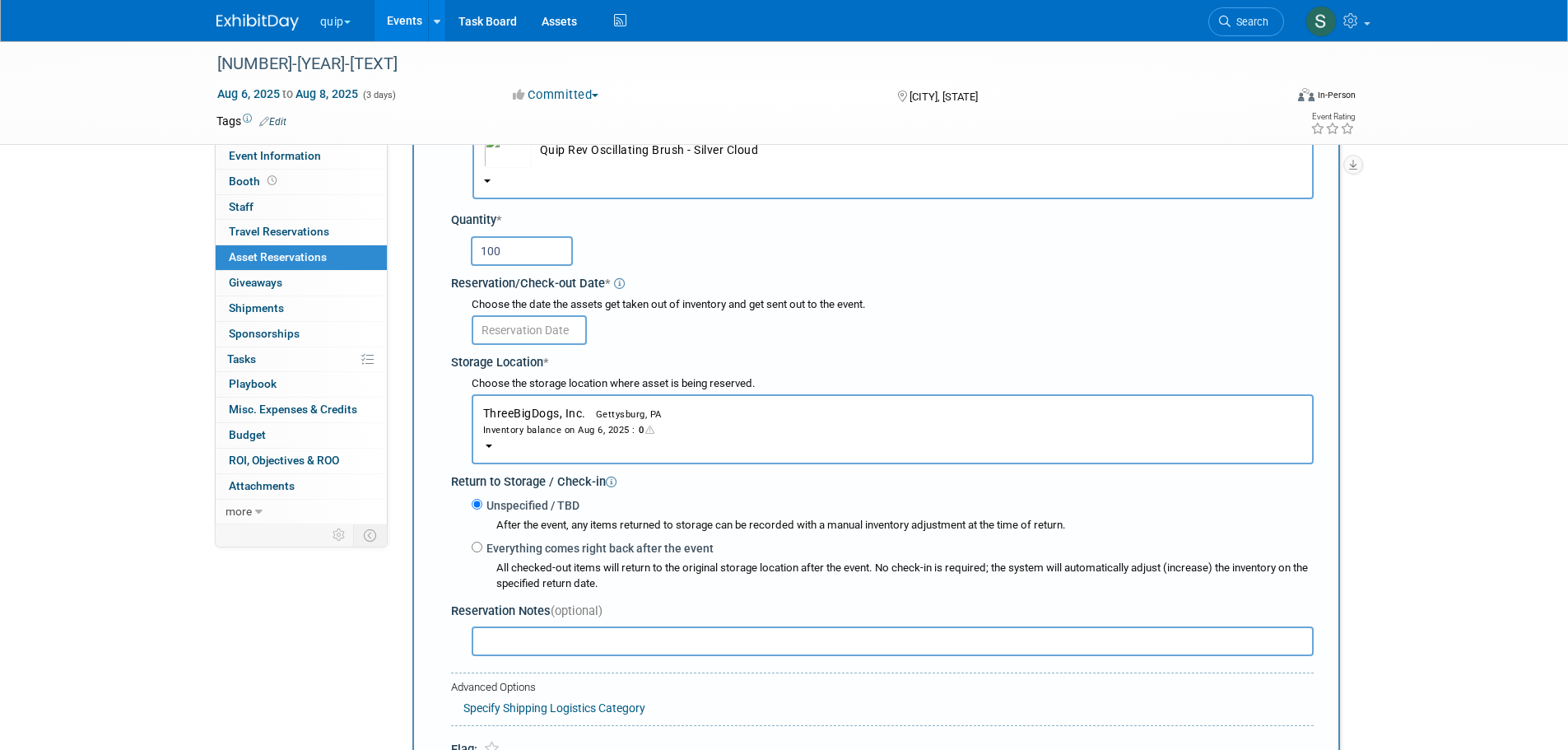 click at bounding box center [529, 330] 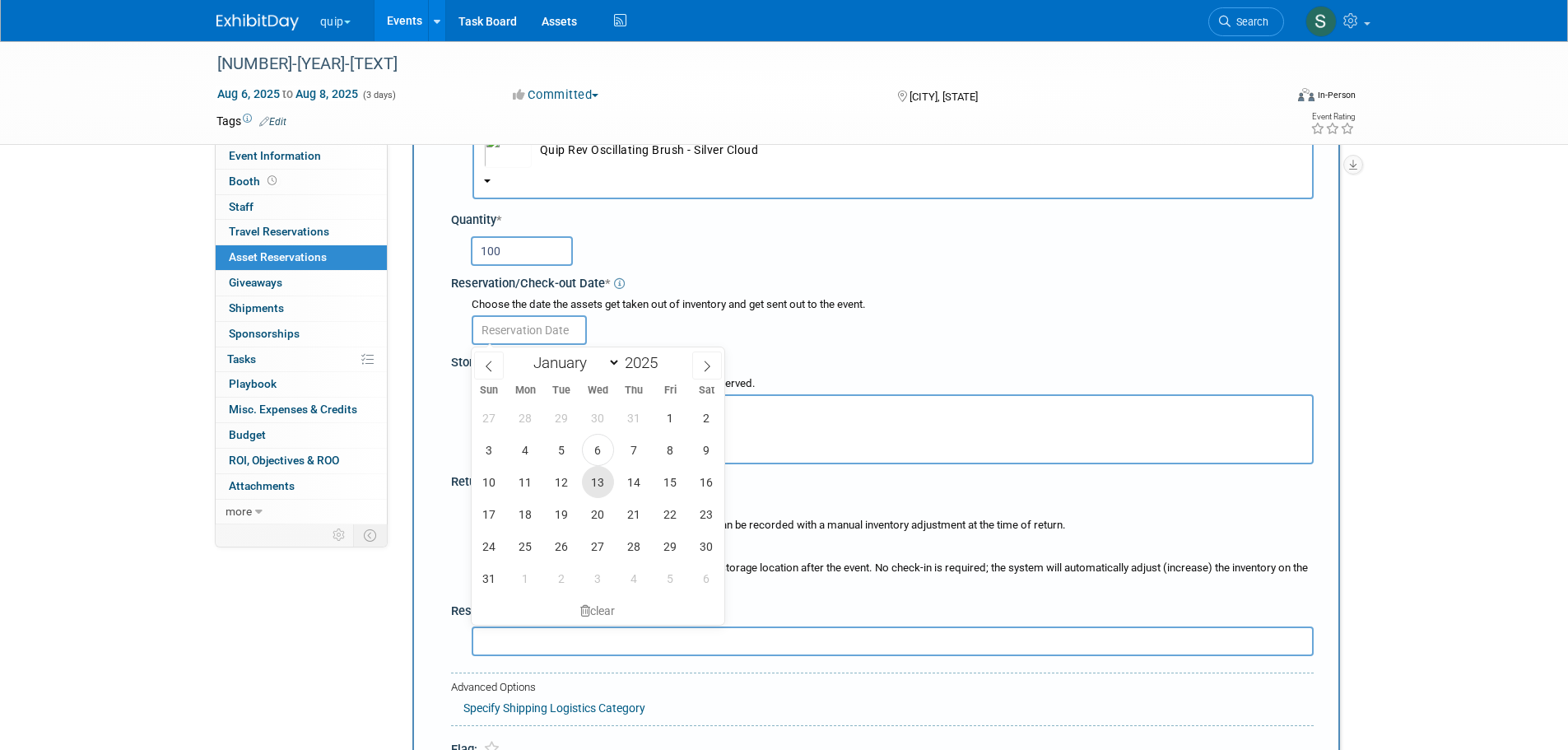 click on "13" at bounding box center (598, 482) 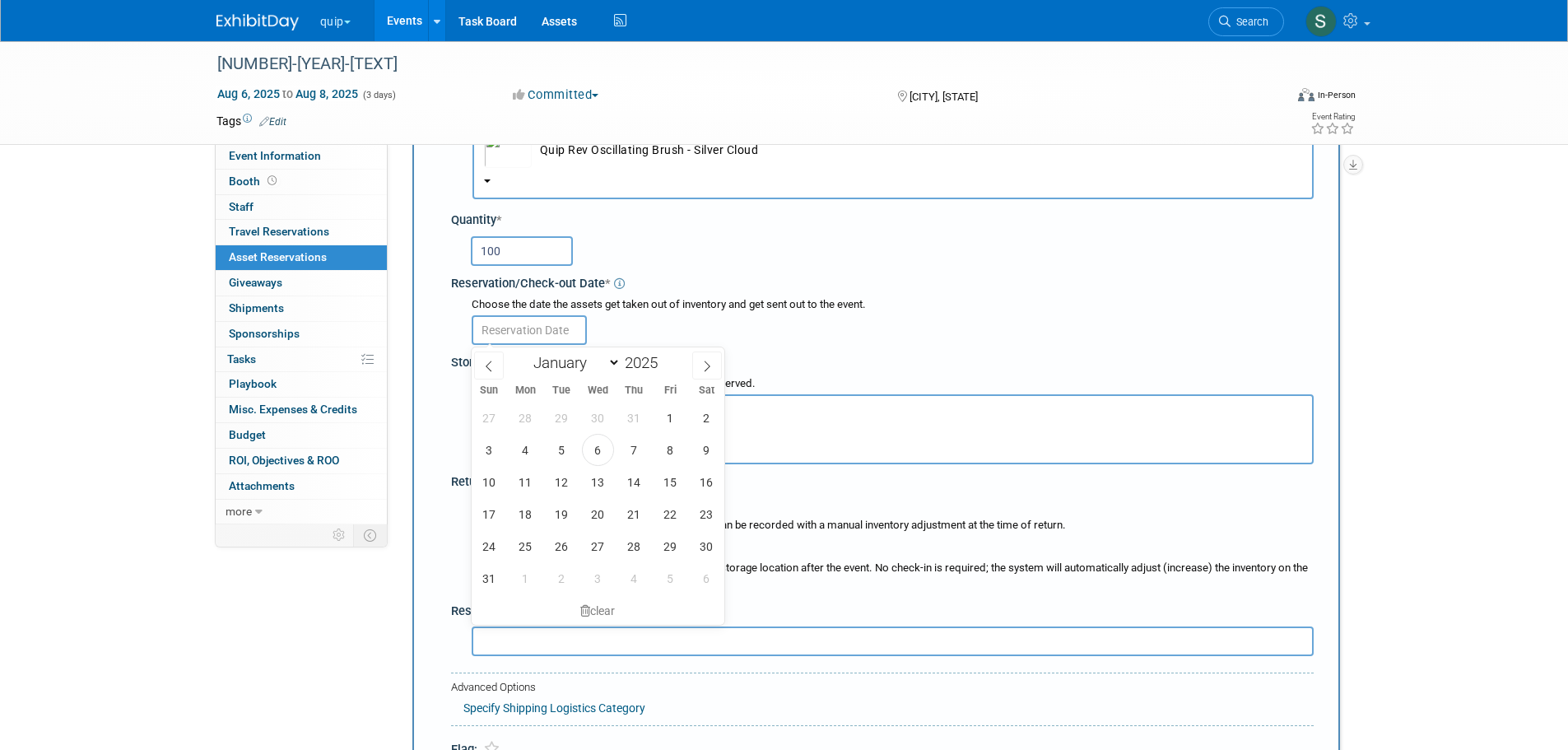 type on "Aug 13, 2025" 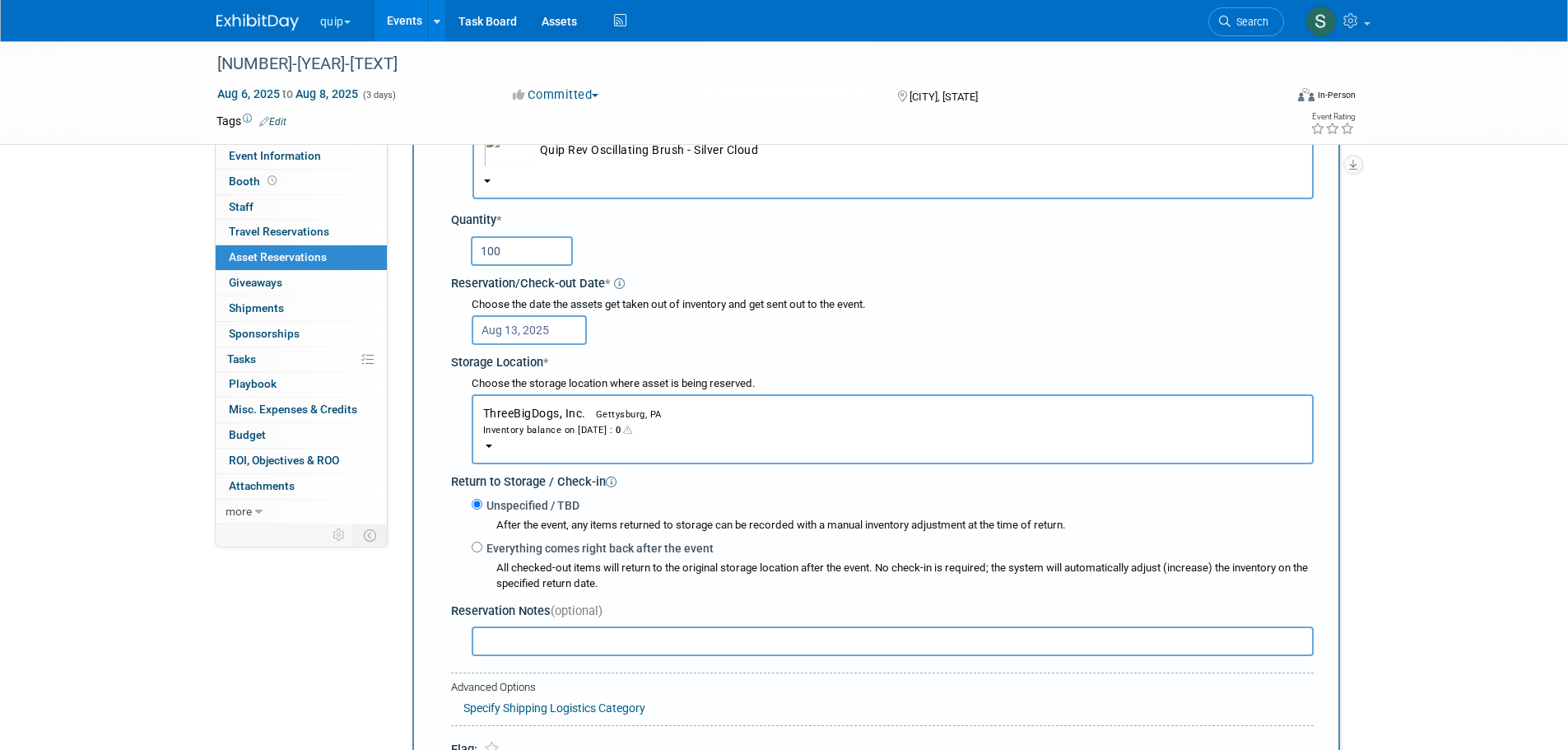 click on "Return to Storage / Check-in" at bounding box center (882, 479) 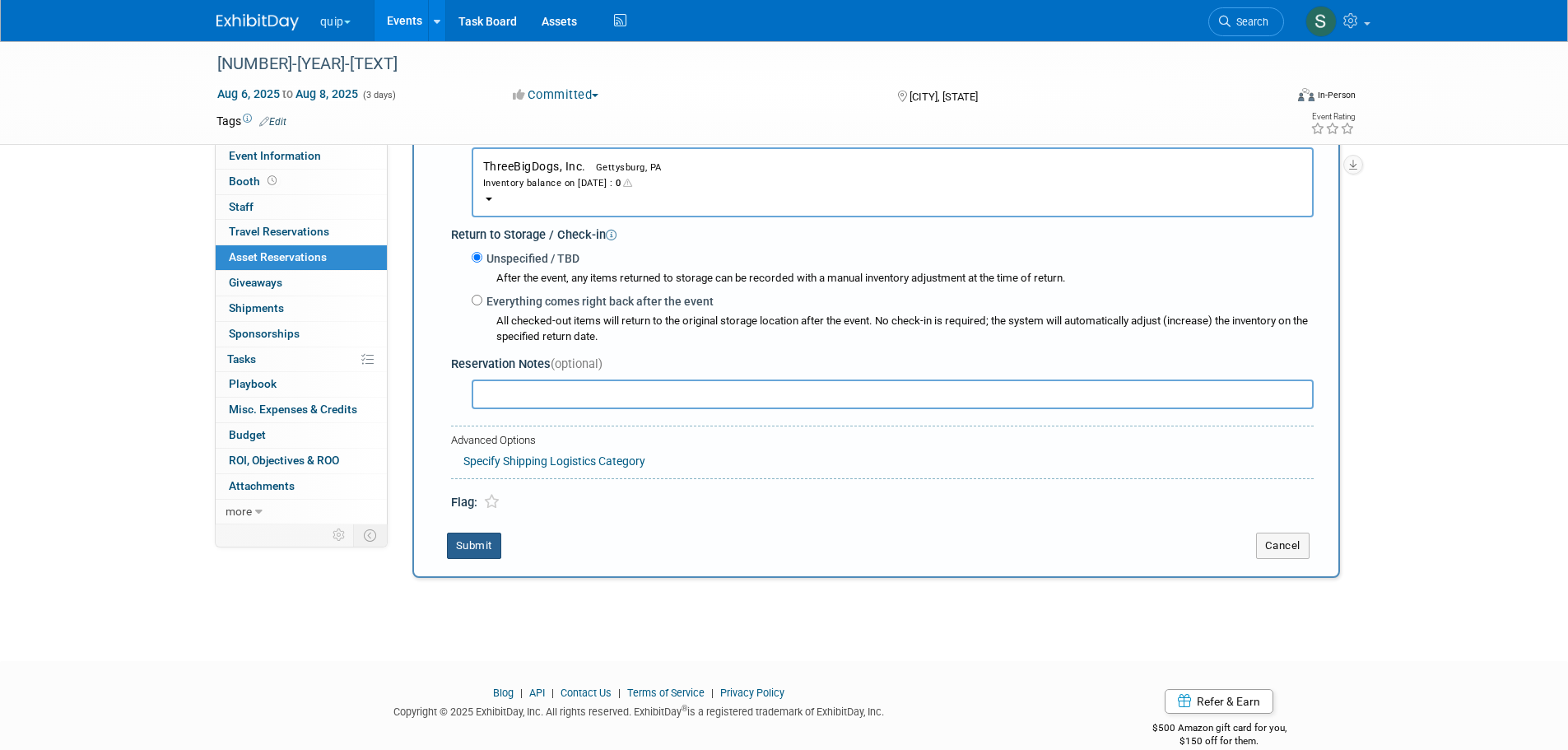 click on "Submit" at bounding box center (474, 546) 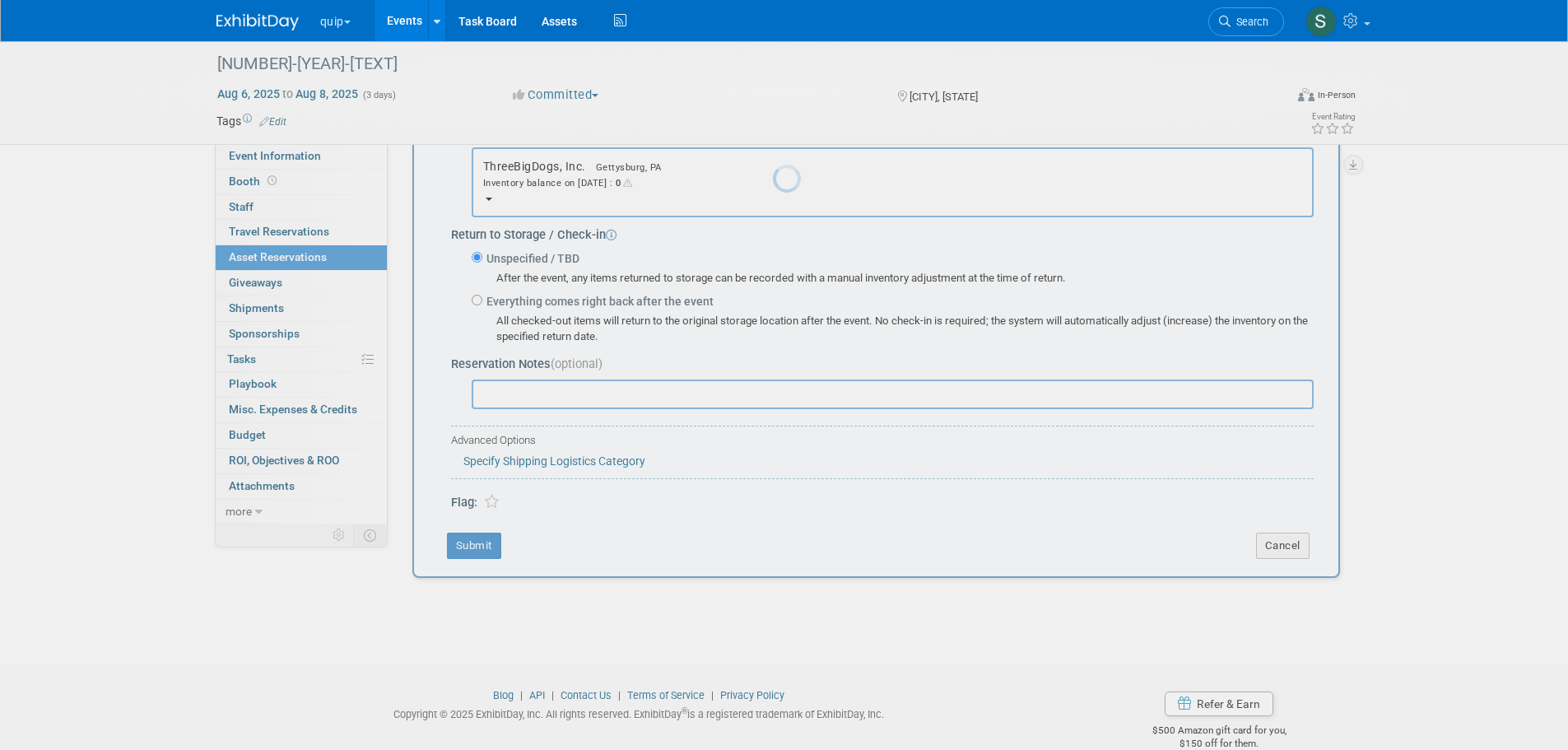 scroll, scrollTop: 16, scrollLeft: 0, axis: vertical 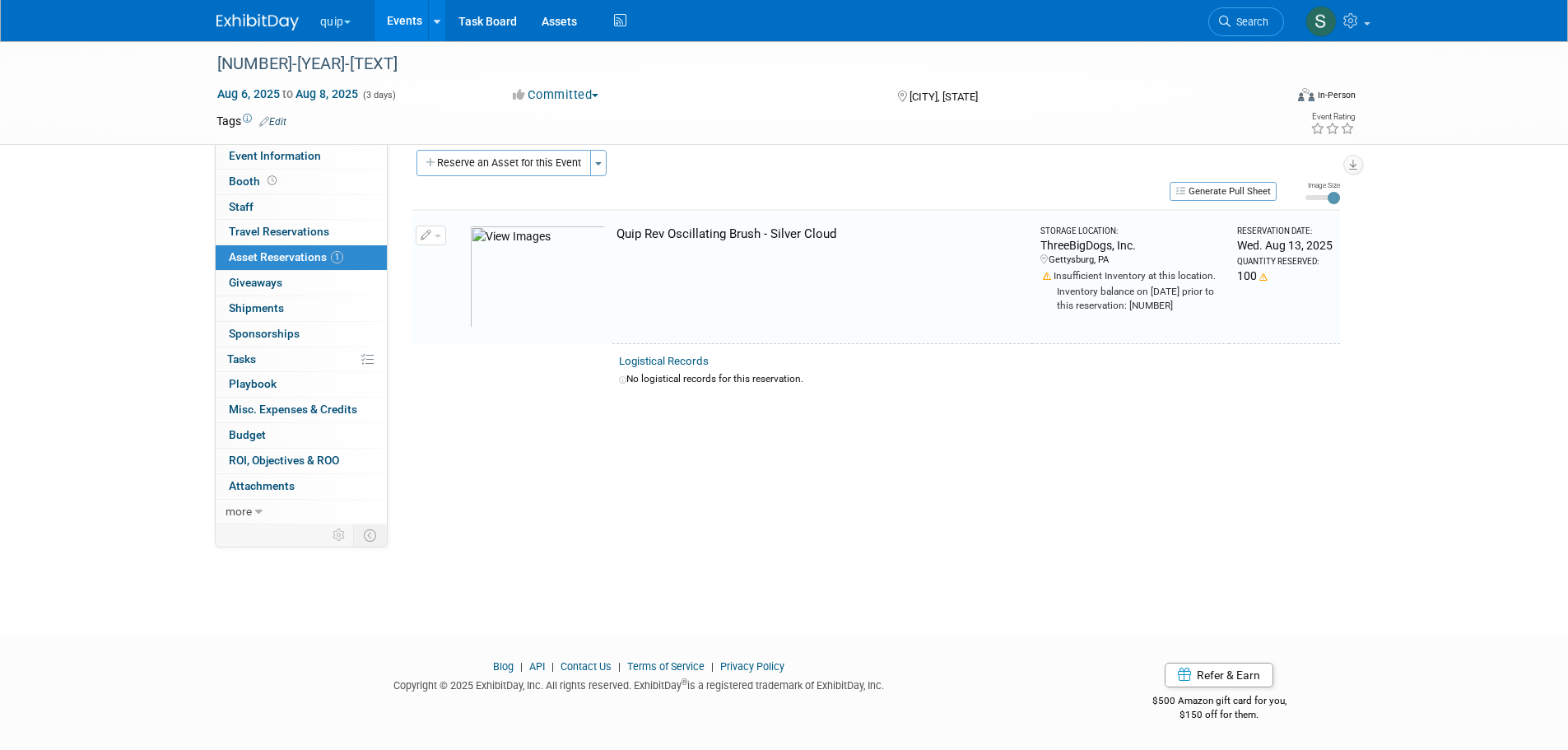 click on "45788-2025-Quip Inventory to Vegas
Aug 6, 2025  to  Aug 8, 2025
(3 days)
Aug 6, 2025 to Aug 8, 2025
Committed
Committed
Considering
Not Going
North Las Vegas, NV
Virtual
In-Person
Hybrid
<img src="https://www.exhibitday.com/Images/Format-Virtual.png" style="width: 22px; height: 18px; margin-top: 2px; margin-bottom: 2px; margin-left: 2px; filter: Grayscale(70%); opacity: 0.9;" />   Virtual
<img src="https://www.exhibitday.com/Images/Format-InPerson.png" style="width: 22px; height: 18px; margin-top: 2px; margin-bottom: 2px; margin-left: 2px; filter: Grayscale(70%); opacity: 0.9;" />   In-Person
<img src="https://www.exhibitday.com/Images/Format-Hybrid.png" style="width: 22px; height: 18px; margin-top: 2px; margin-bottom: 2px; margin-left: 2px; filter: Grayscale(70%); opacity: 0.9;" />   Hybrid
Tags
Edit" at bounding box center [784, 92] 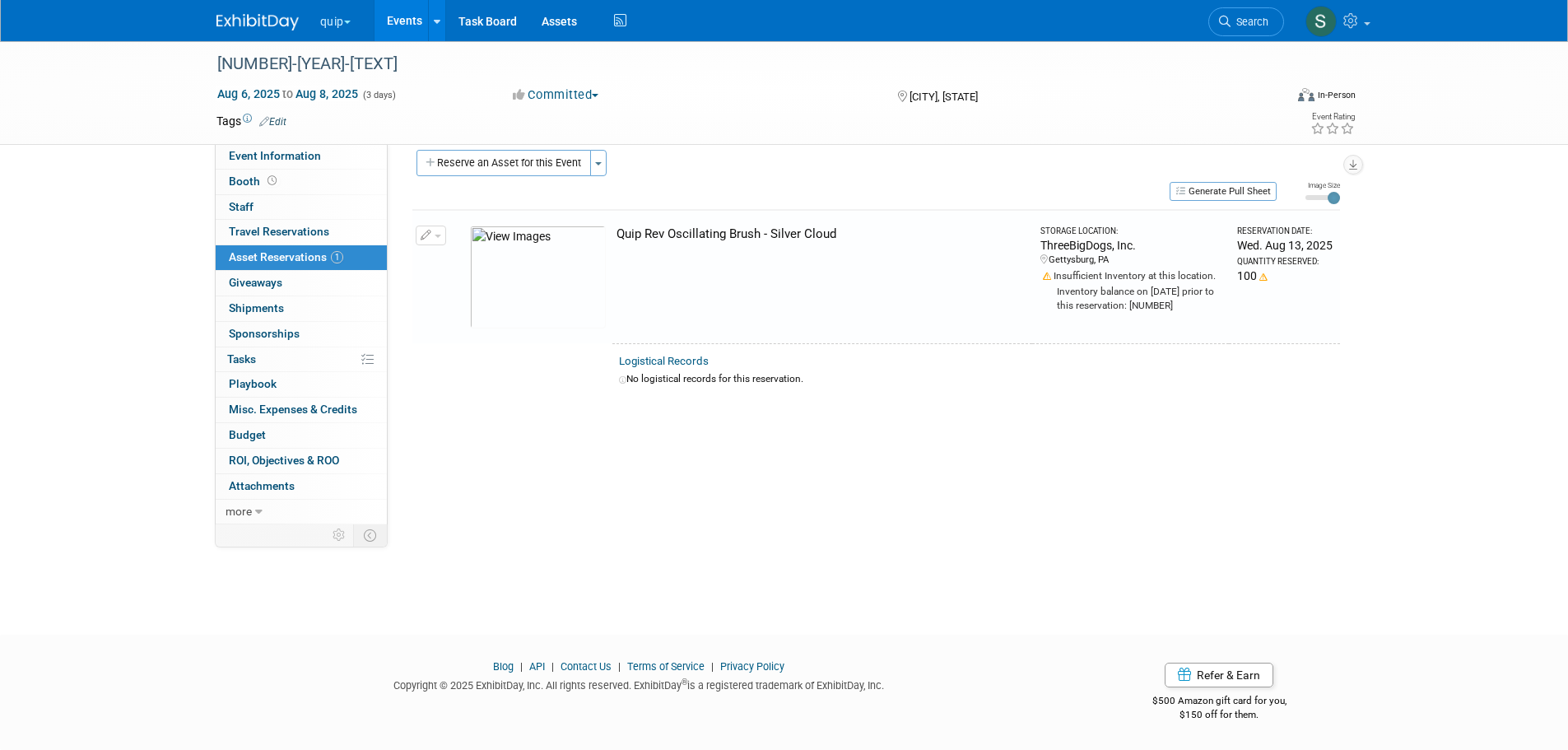 click on "Event Information" at bounding box center (275, 156) 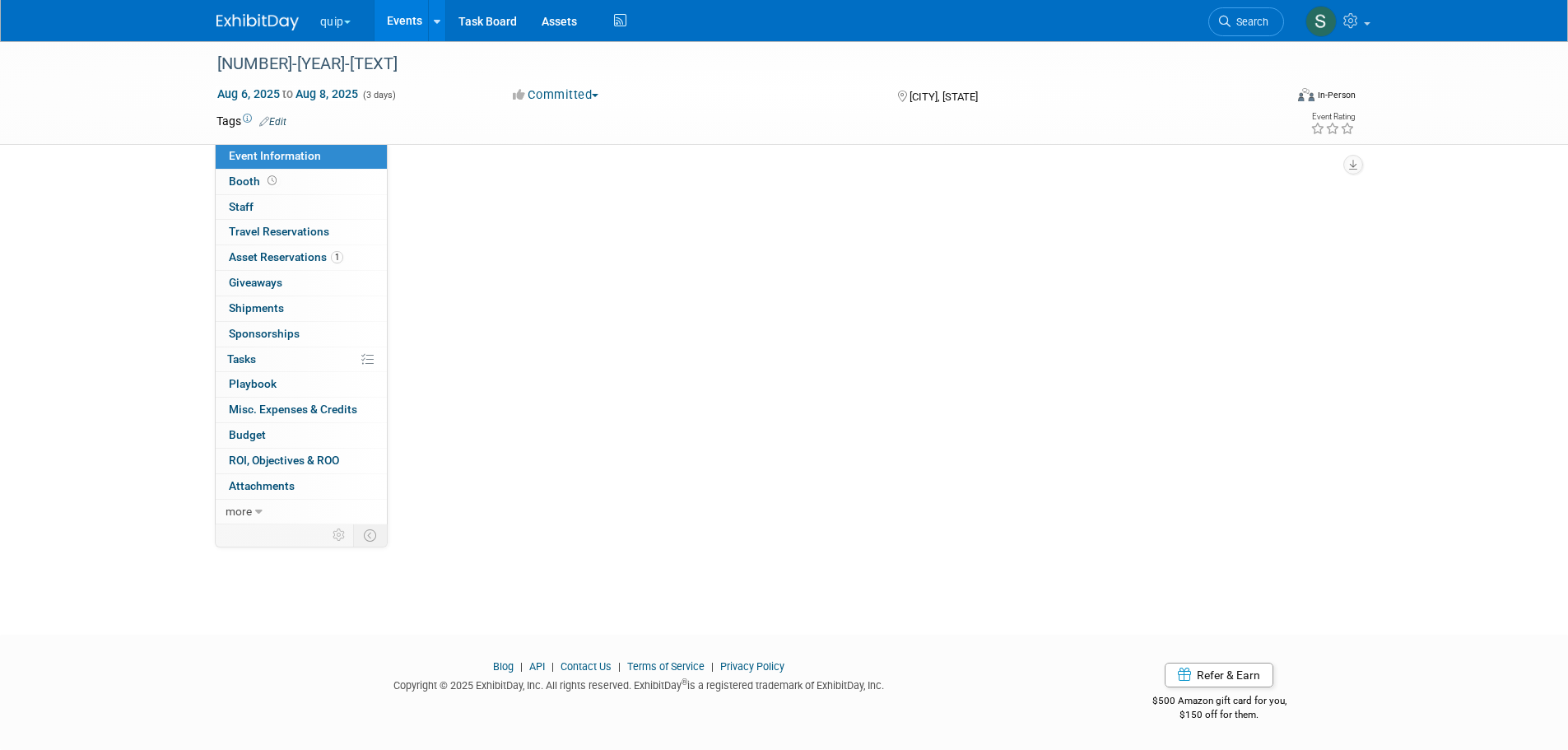 scroll, scrollTop: 0, scrollLeft: 0, axis: both 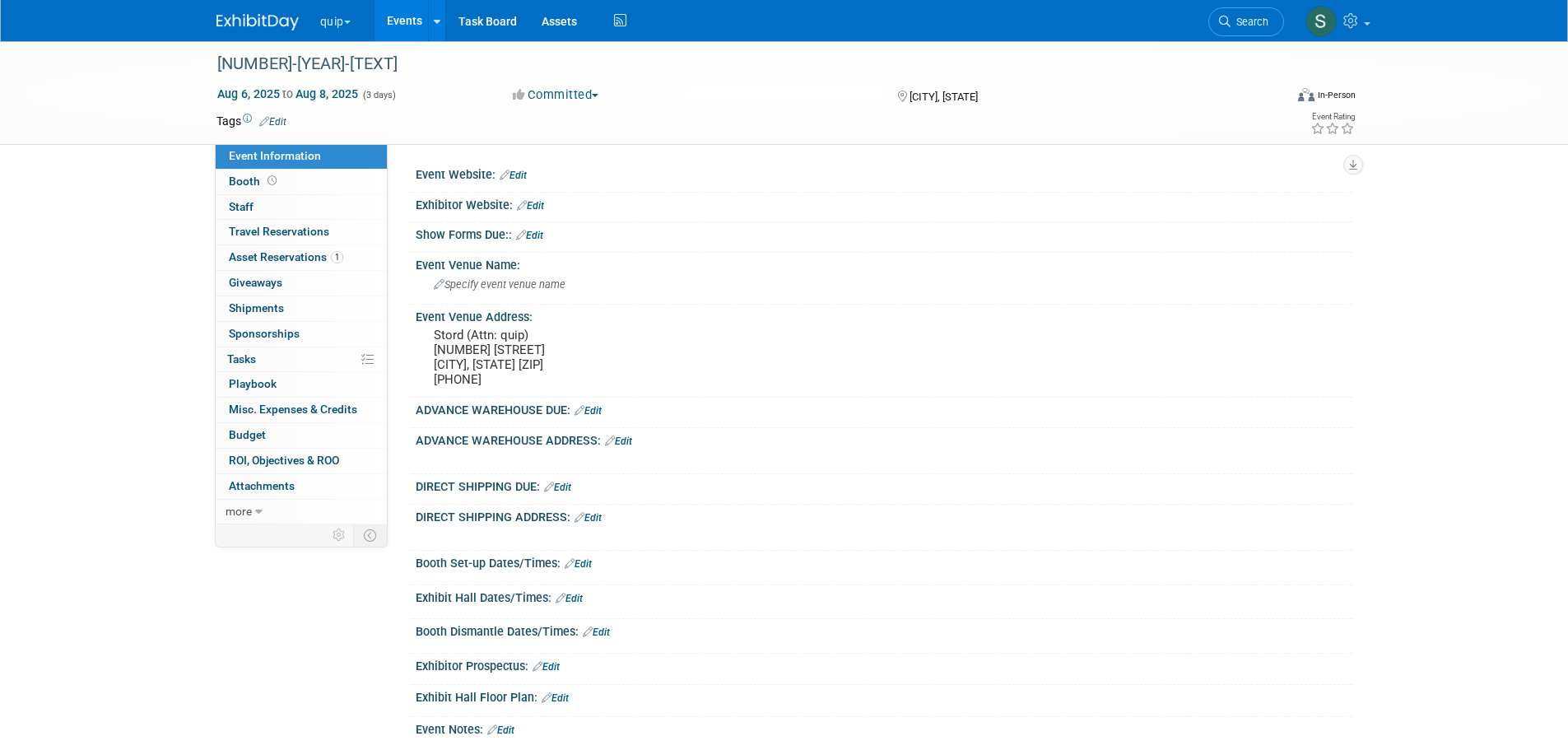 click on "Stord (Attn: quip)
2225 W Cheyenne Avenue
North Las Vegas, NV 89032
9172000506" at bounding box center (611, 357) 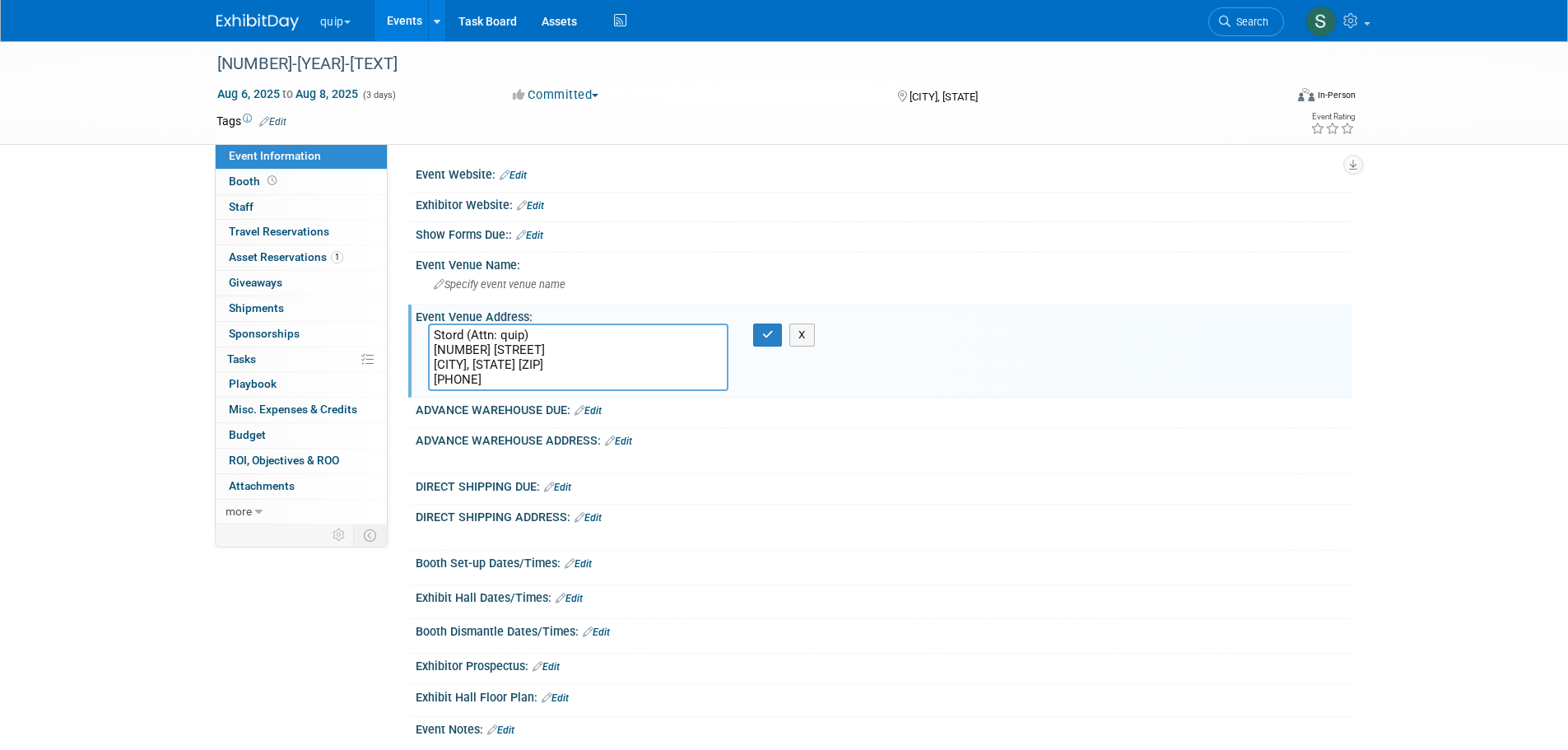 drag, startPoint x: 430, startPoint y: 328, endPoint x: 537, endPoint y: 394, distance: 125.71794 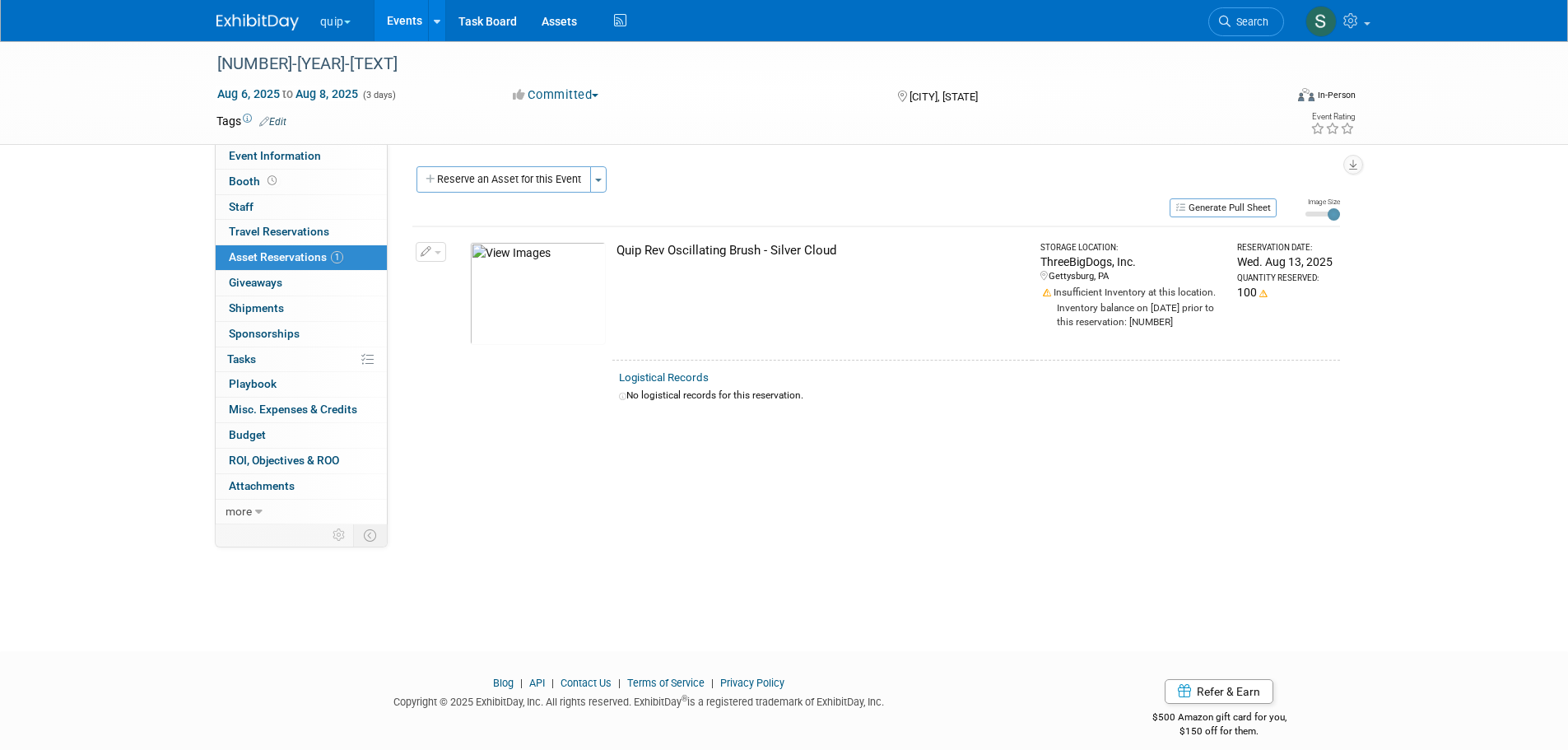 click on "Generate Pull Sheet" at bounding box center (1223, 207) 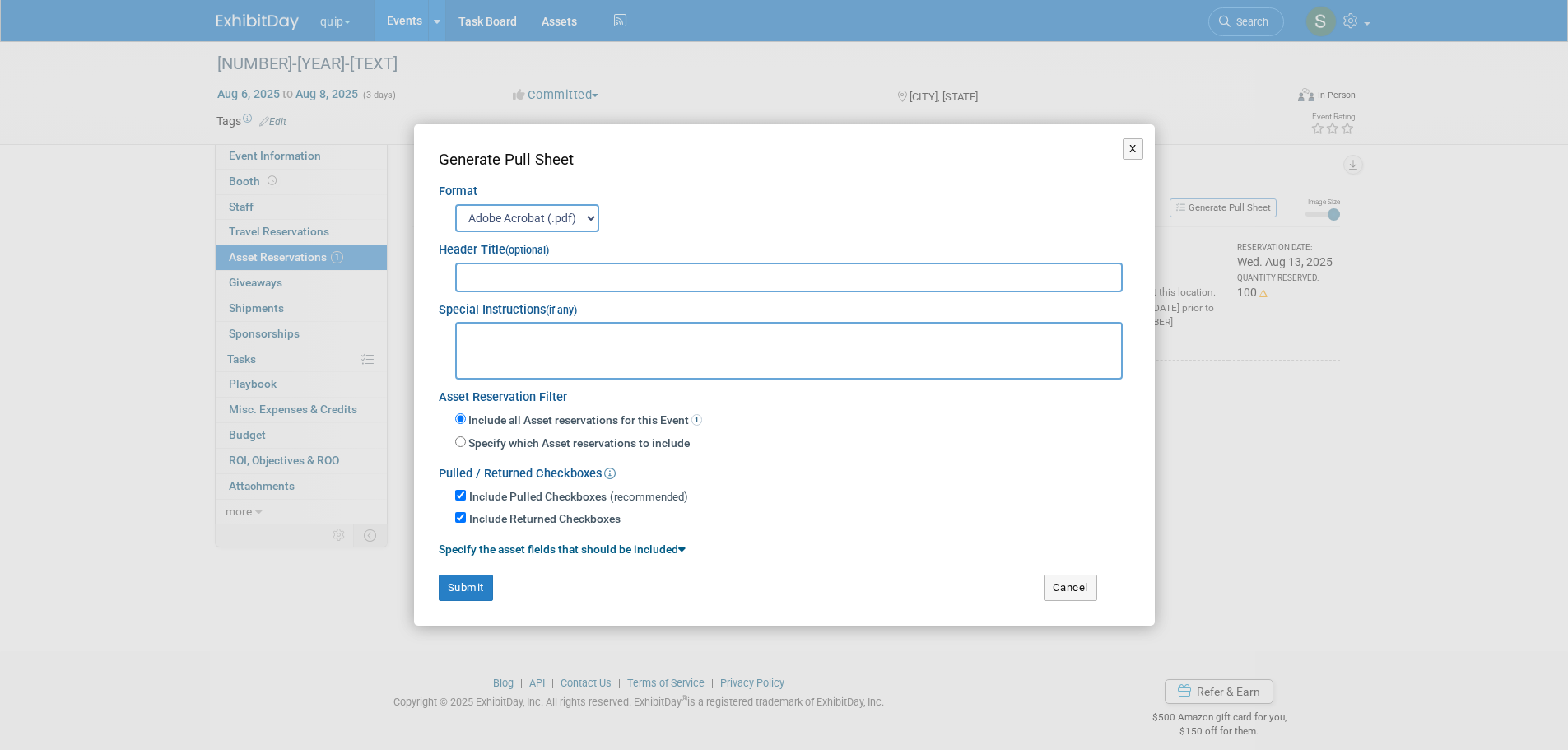 click at bounding box center (789, 277) 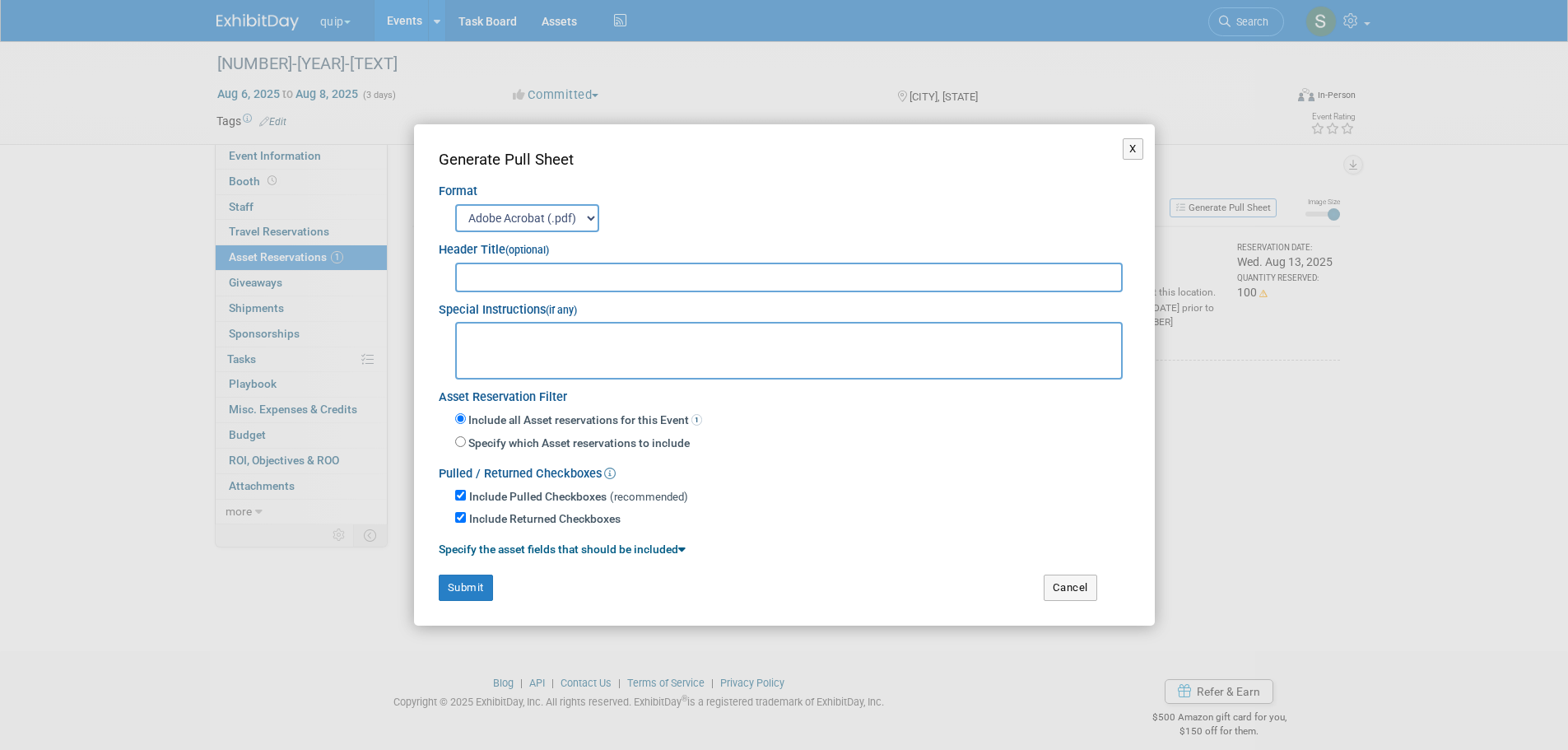 click at bounding box center (789, 277) 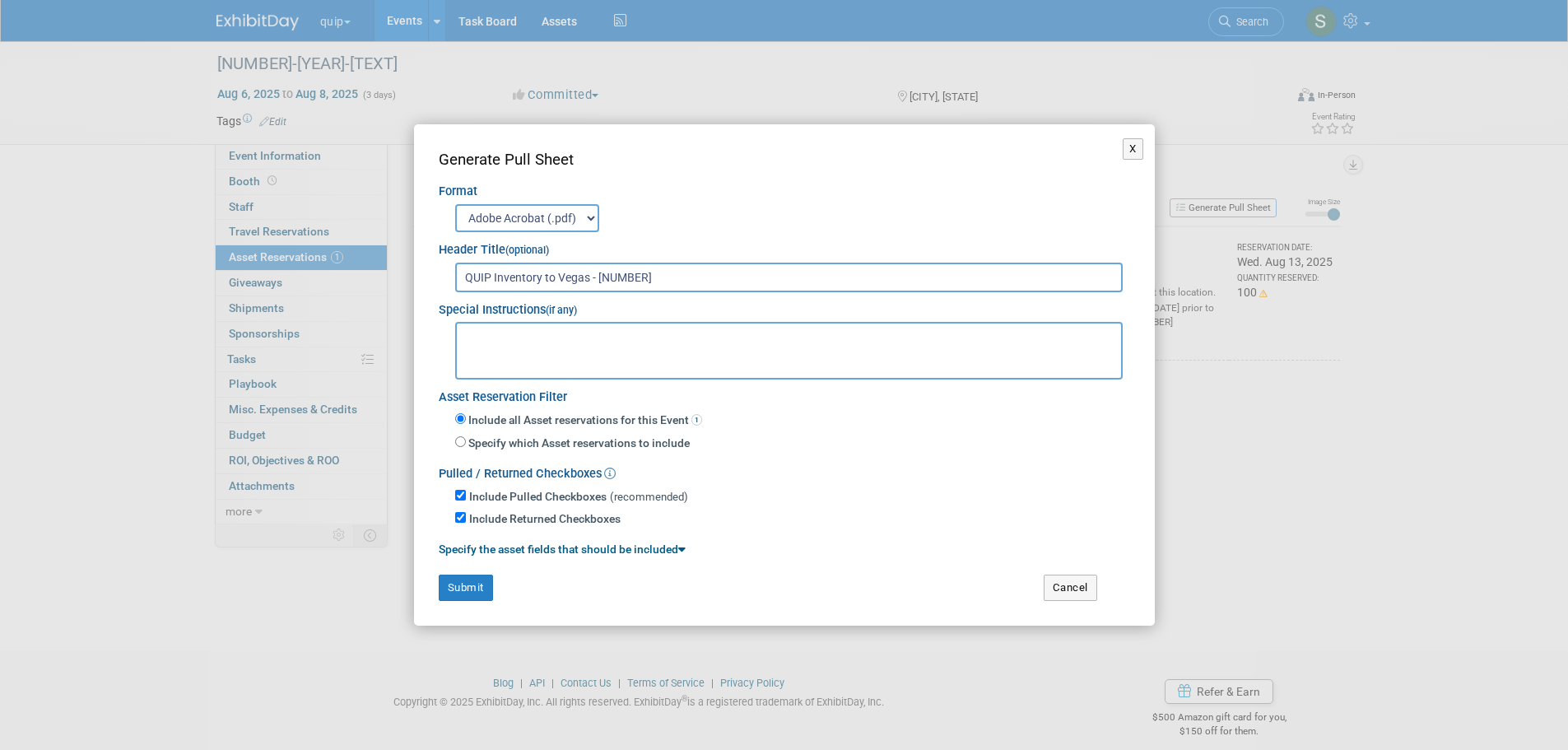type on "QUIP Inventory to Vegas - 45788" 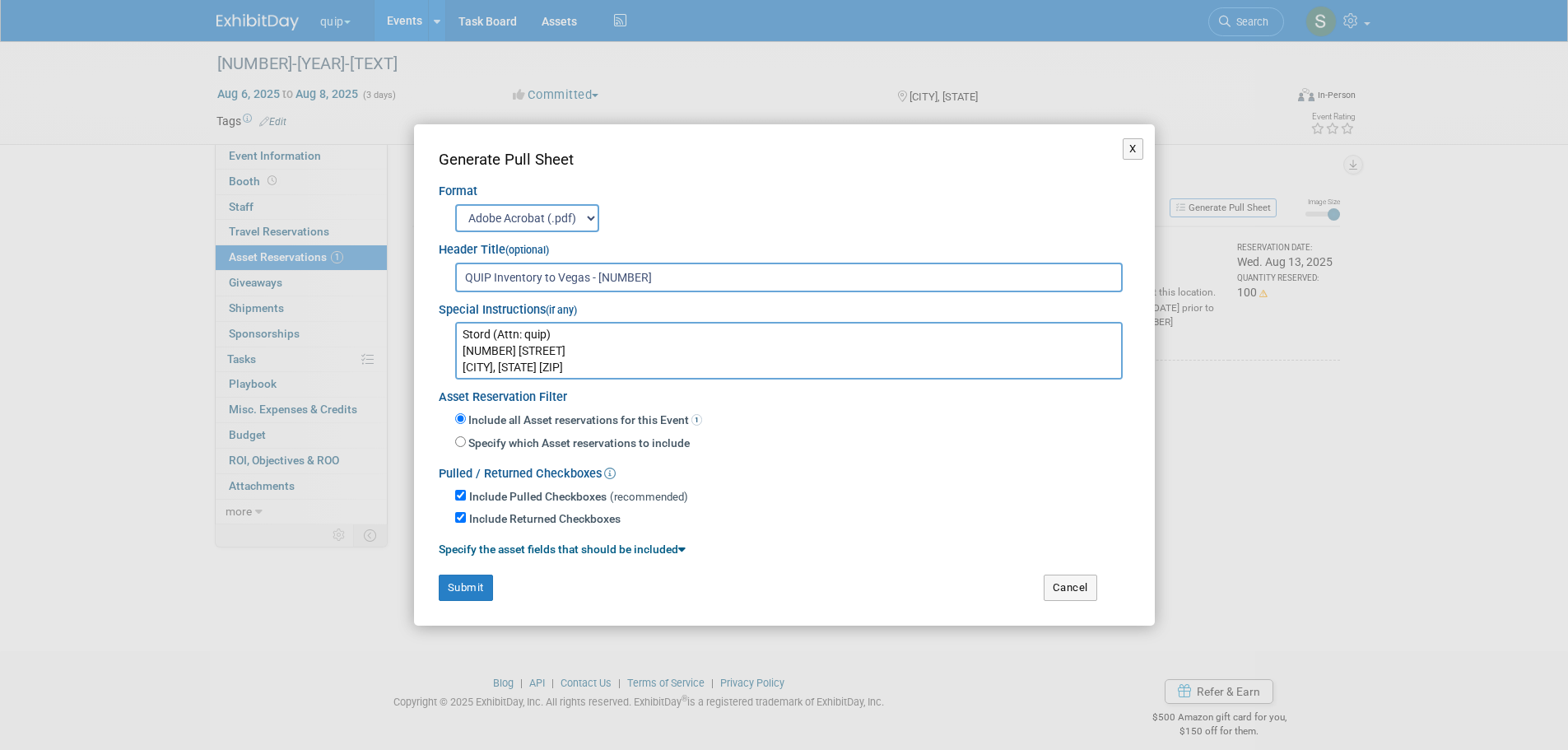 scroll, scrollTop: 12, scrollLeft: 0, axis: vertical 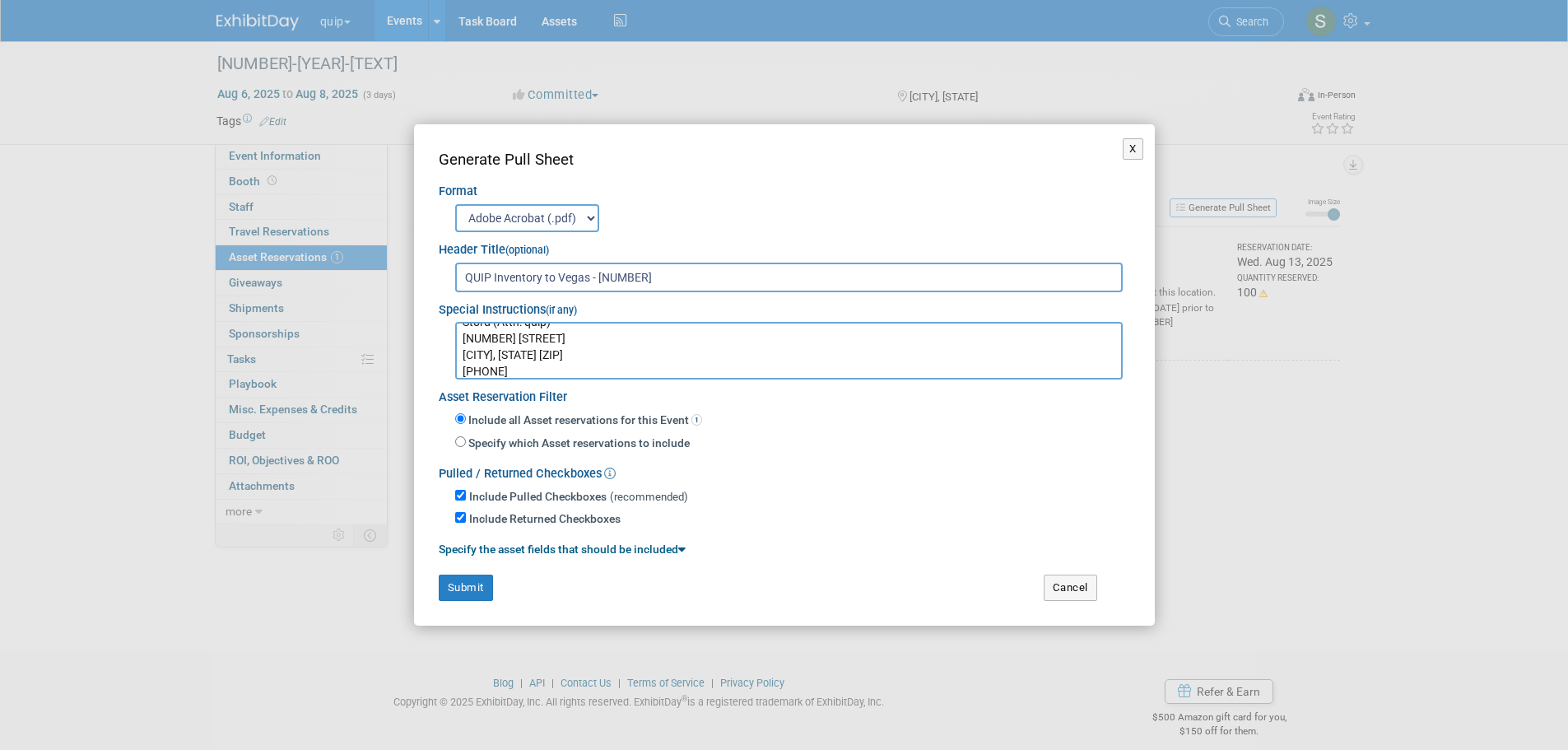 type on "Stord (Attn: quip)
2225 W Cheyenne Avenue
North Las Vegas, NV 89032
9172000506" 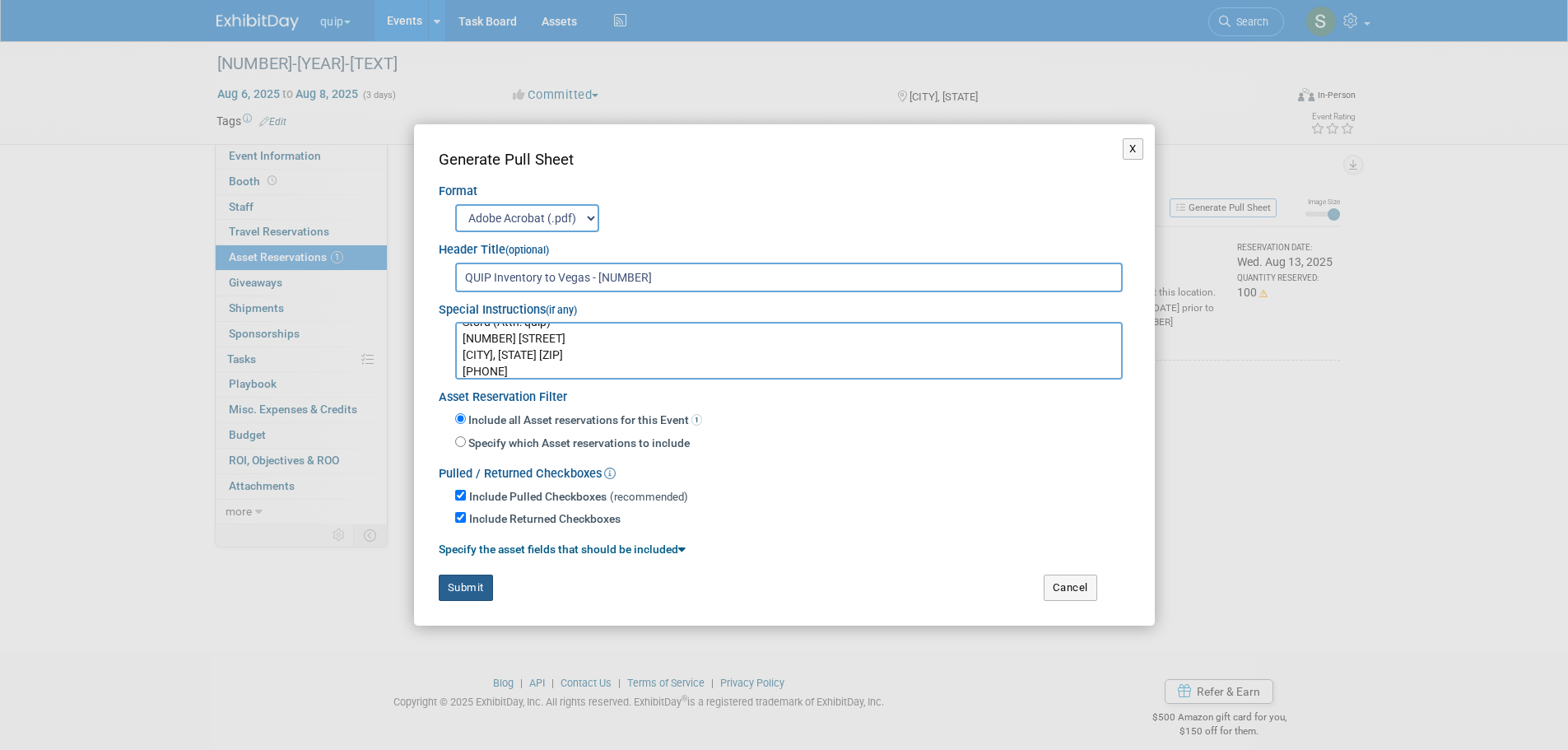 click on "Submit" at bounding box center (466, 588) 